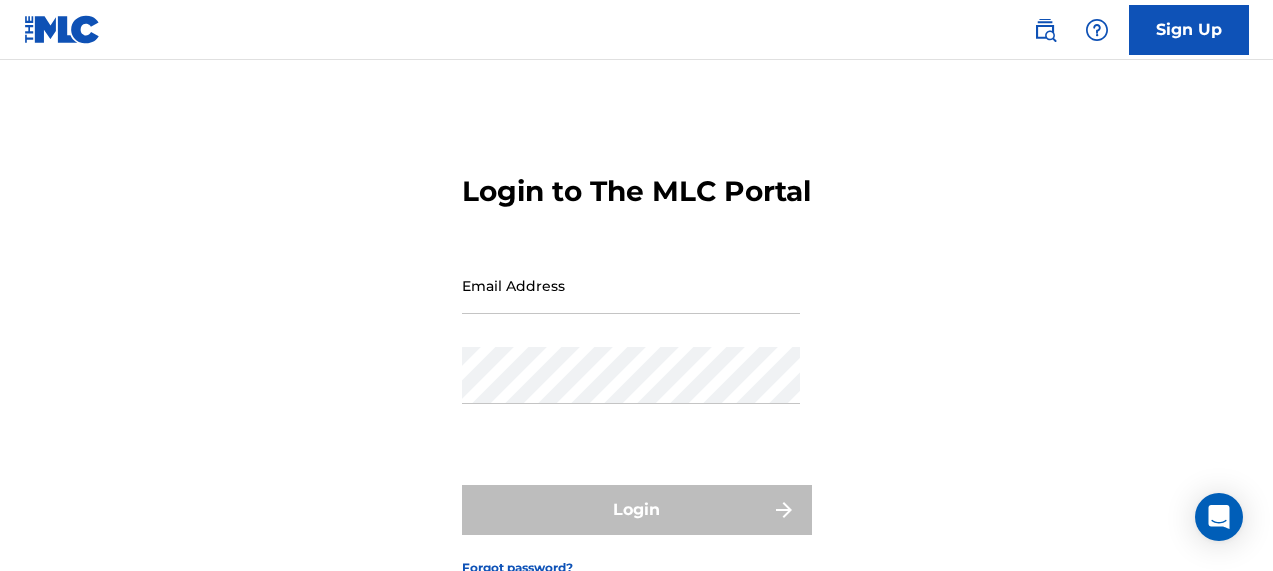 scroll, scrollTop: 0, scrollLeft: 0, axis: both 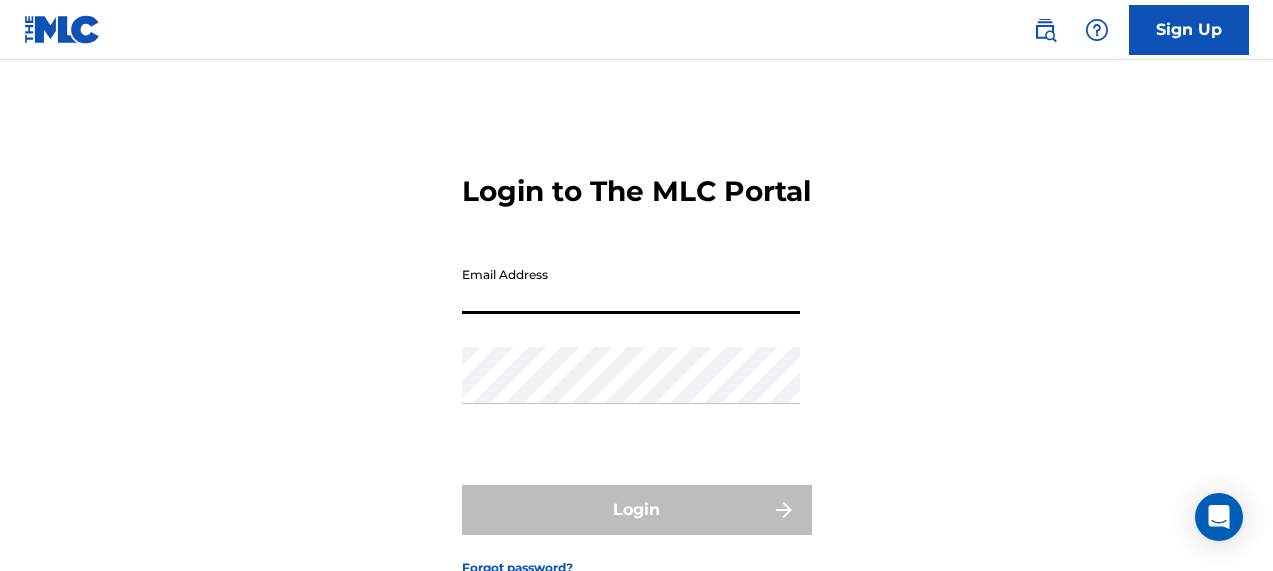 type on "[EMAIL_ADDRESS][DOMAIN_NAME]" 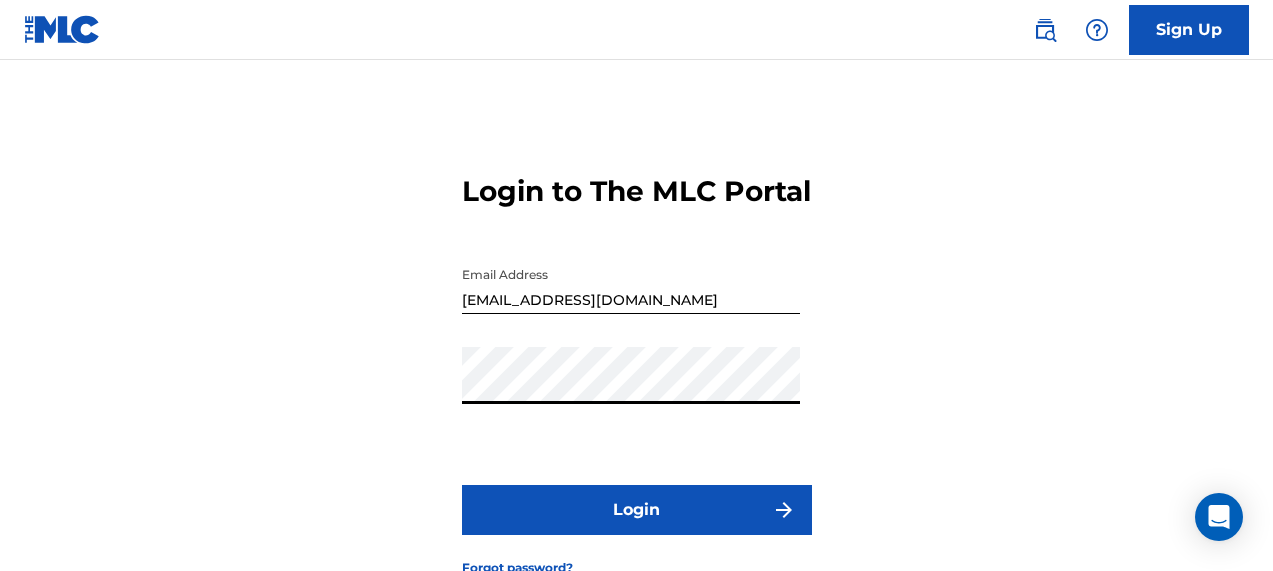 click on "Login" at bounding box center (637, 510) 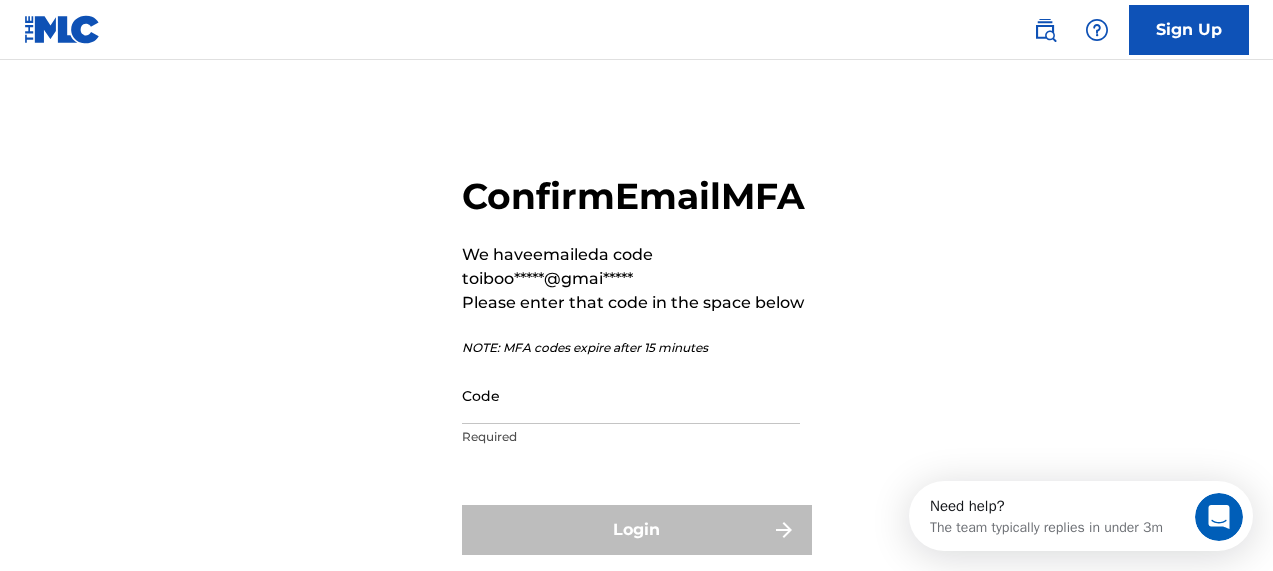 scroll, scrollTop: 0, scrollLeft: 0, axis: both 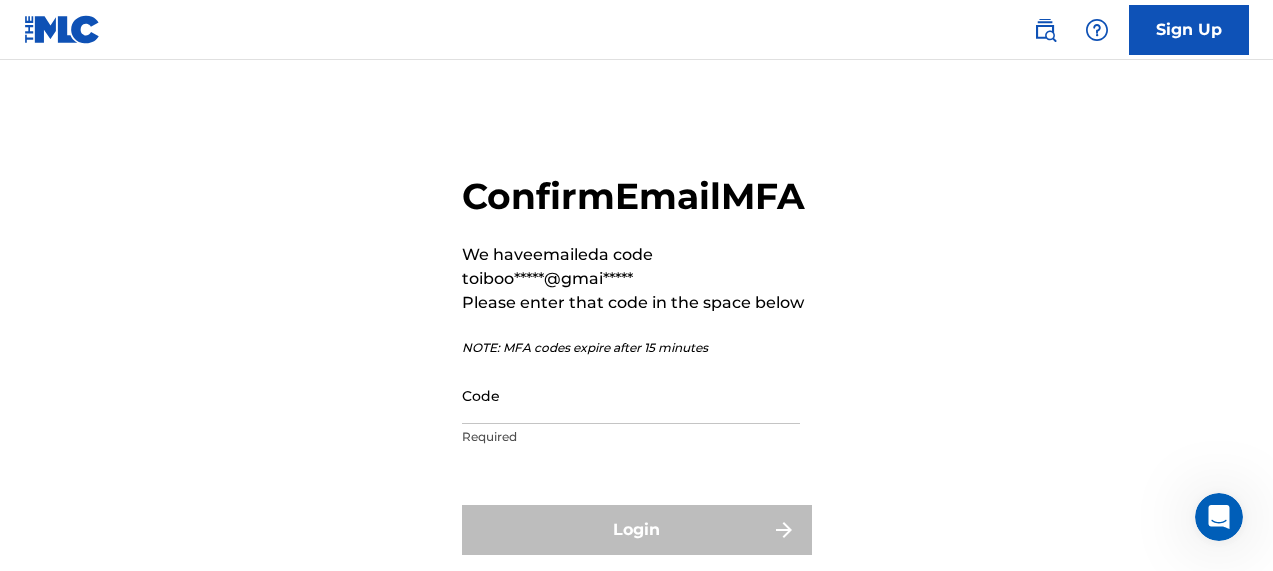 click on "Code" at bounding box center [631, 395] 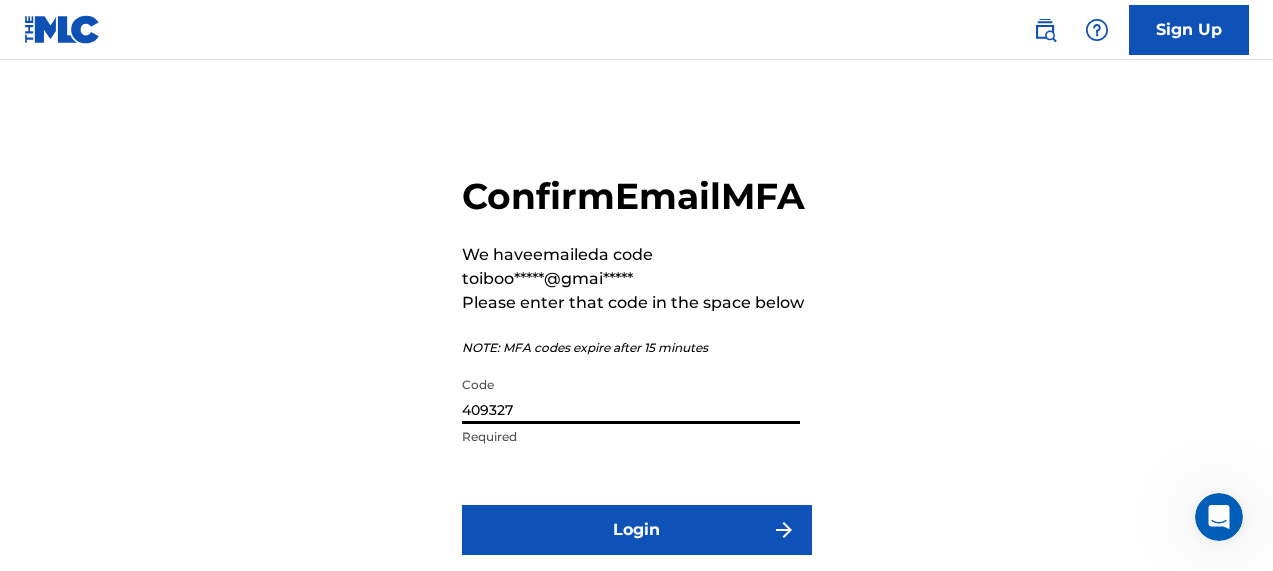 type on "409327" 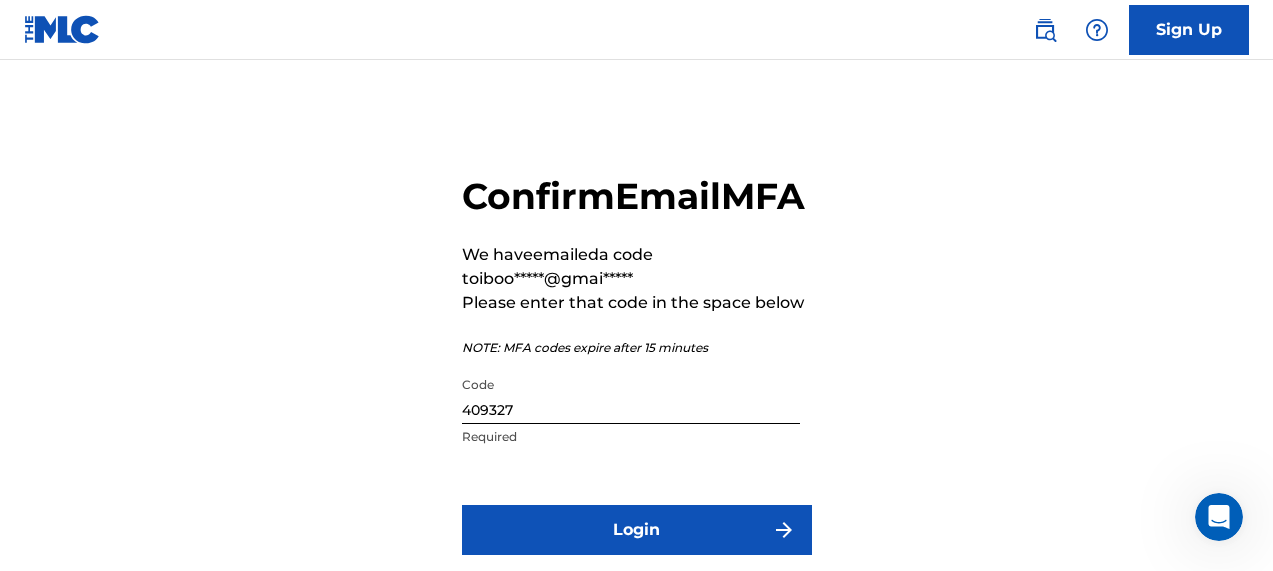click on "Login" at bounding box center [637, 530] 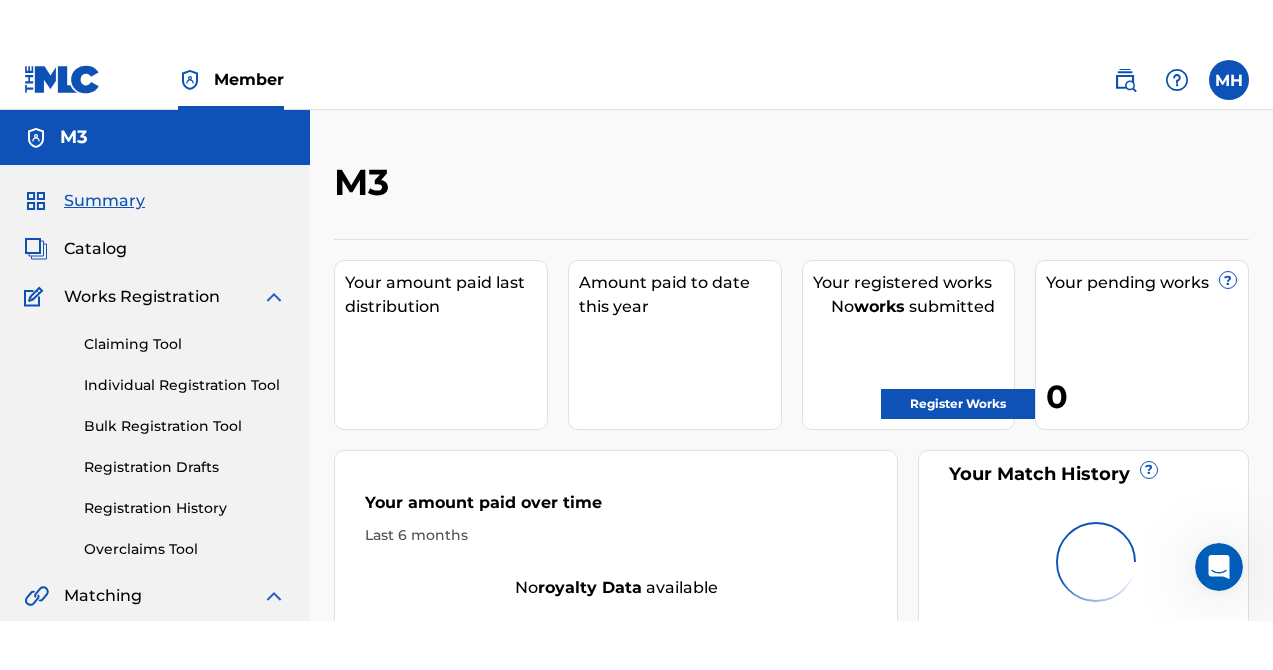 scroll, scrollTop: 0, scrollLeft: 0, axis: both 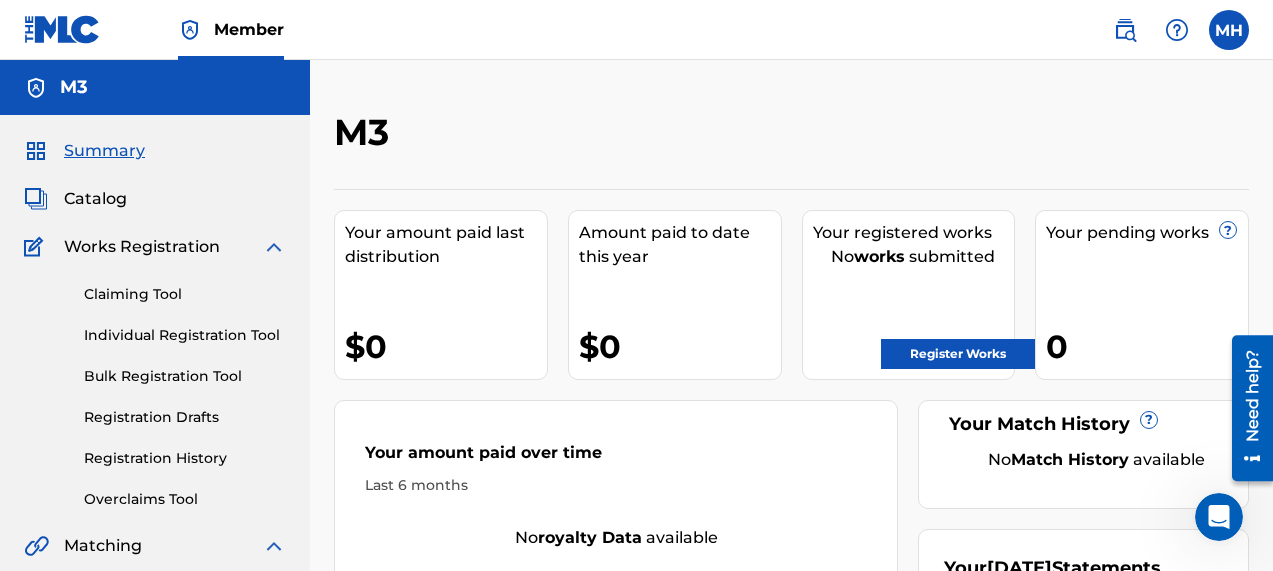 click on "Register Works" at bounding box center [958, 354] 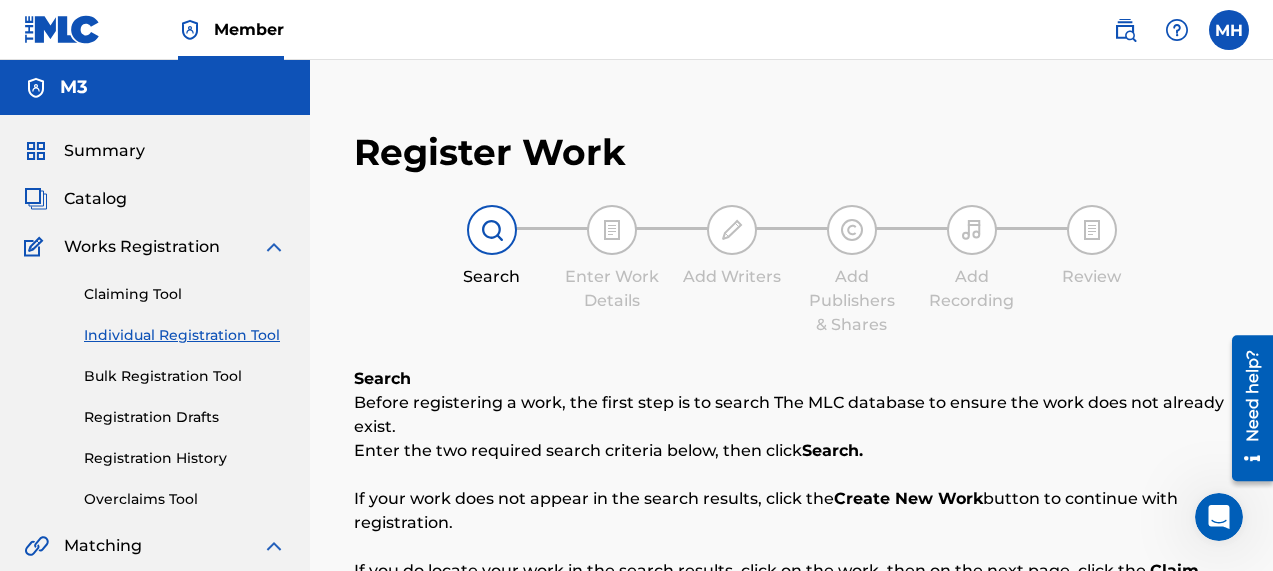 click on "Consent Details [#IABV2SETTINGS#] About This website uses cookies We use cookies to personalise content and ads, to provide social media features and to analyse our traffic. We also share information about your use of our site with our social media, advertising and analytics partners who may combine it with other information that you’ve provided to them or that they’ve collected from your use of their services. You consent to our cookies if you continue to use our website. Consent Selection Necessary   Preferences   Statistics   Marketing   Show details Details Necessary    41   Necessary cookies help make a website usable by enabling basic functions like page navigation and access to secure areas of the website. The website cannot function properly without these cookies.  Meta Platforms, Inc. 3 Learn more about this provider lastExternalReferrer Detects how the user reached the website by registering their last URL-address. Maximum Storage Duration : Persistent Type : HTML Local Storage : Persistent Type" at bounding box center [636, 285] 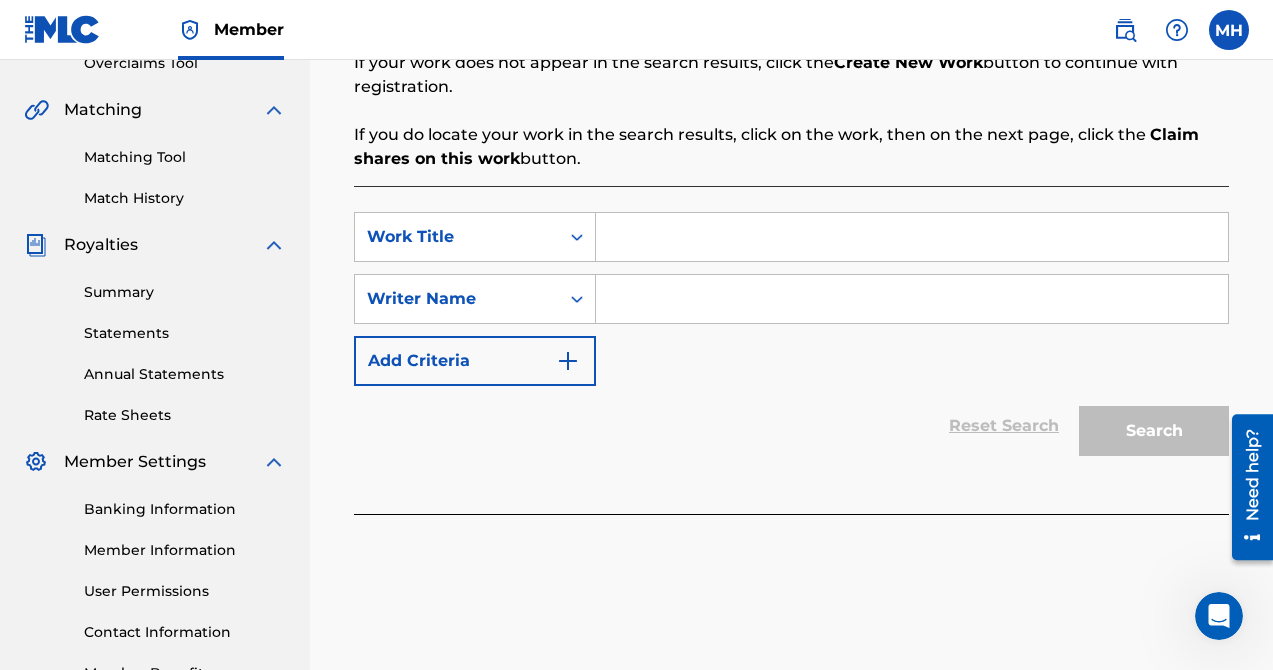 scroll, scrollTop: 440, scrollLeft: 0, axis: vertical 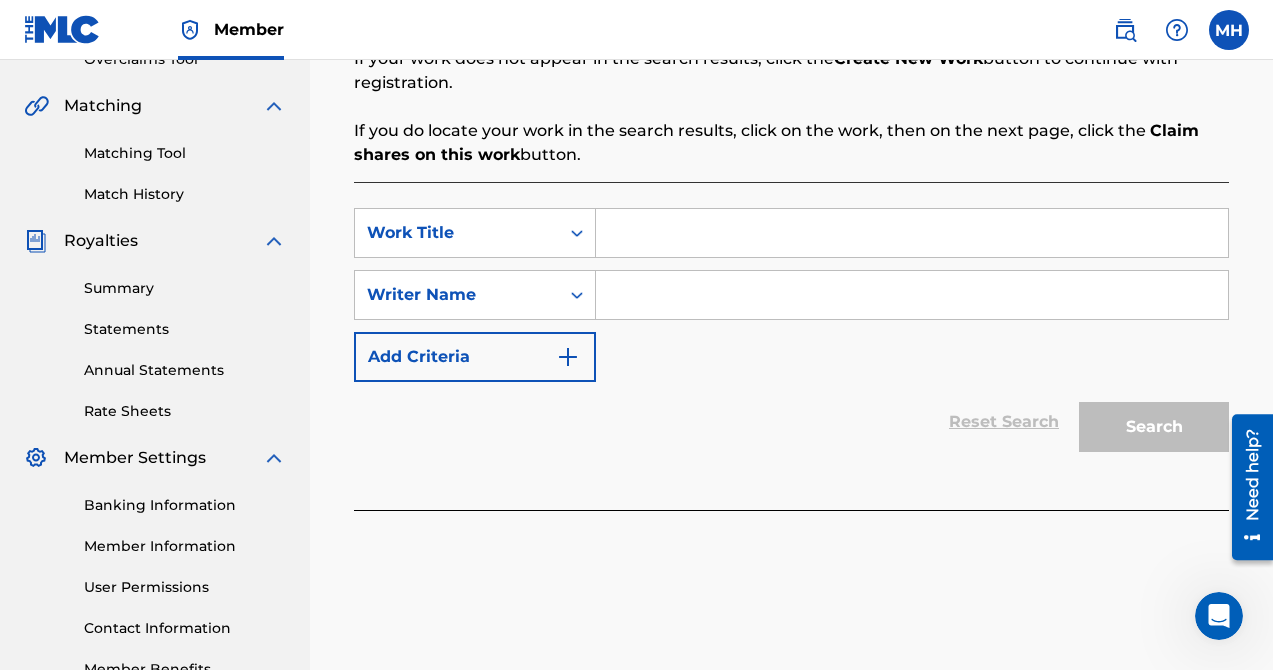 click at bounding box center [912, 233] 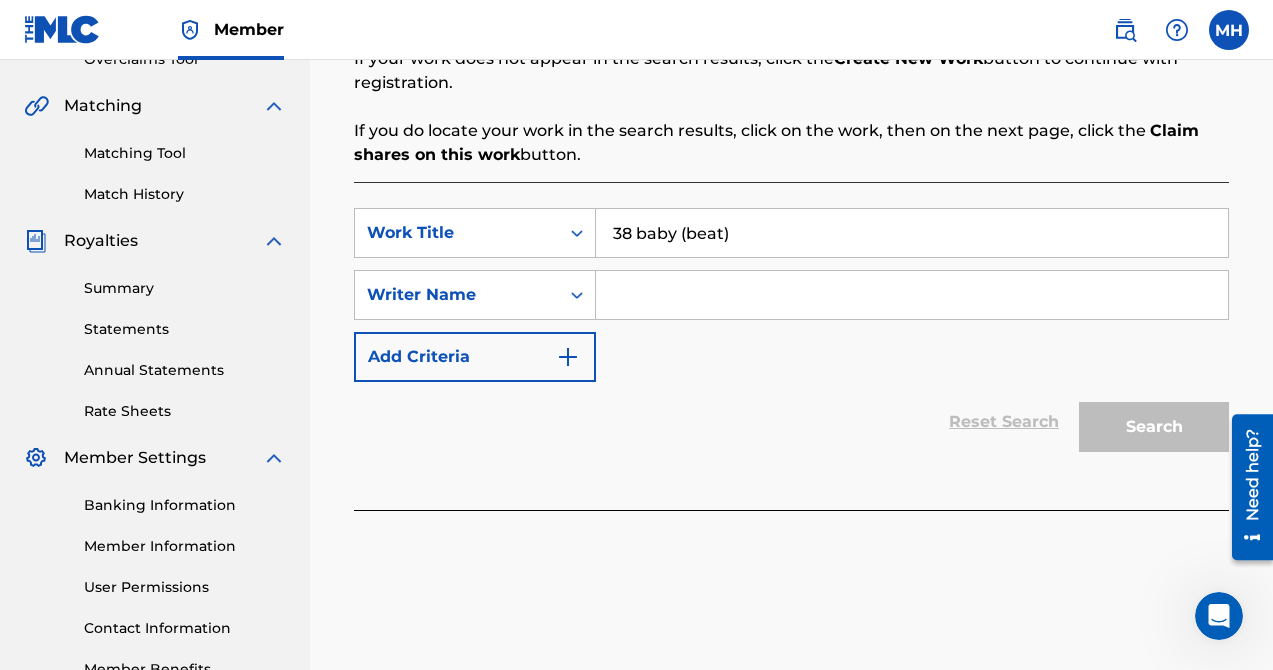 type on "38 baby (beat)" 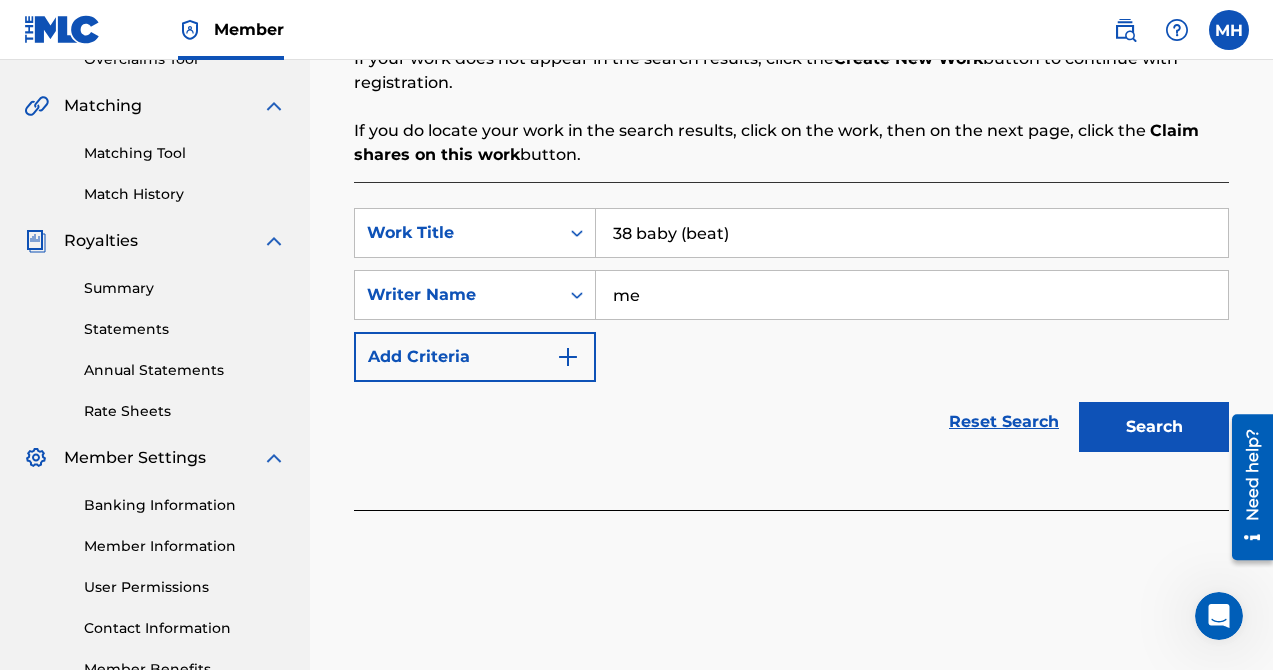 type on "m" 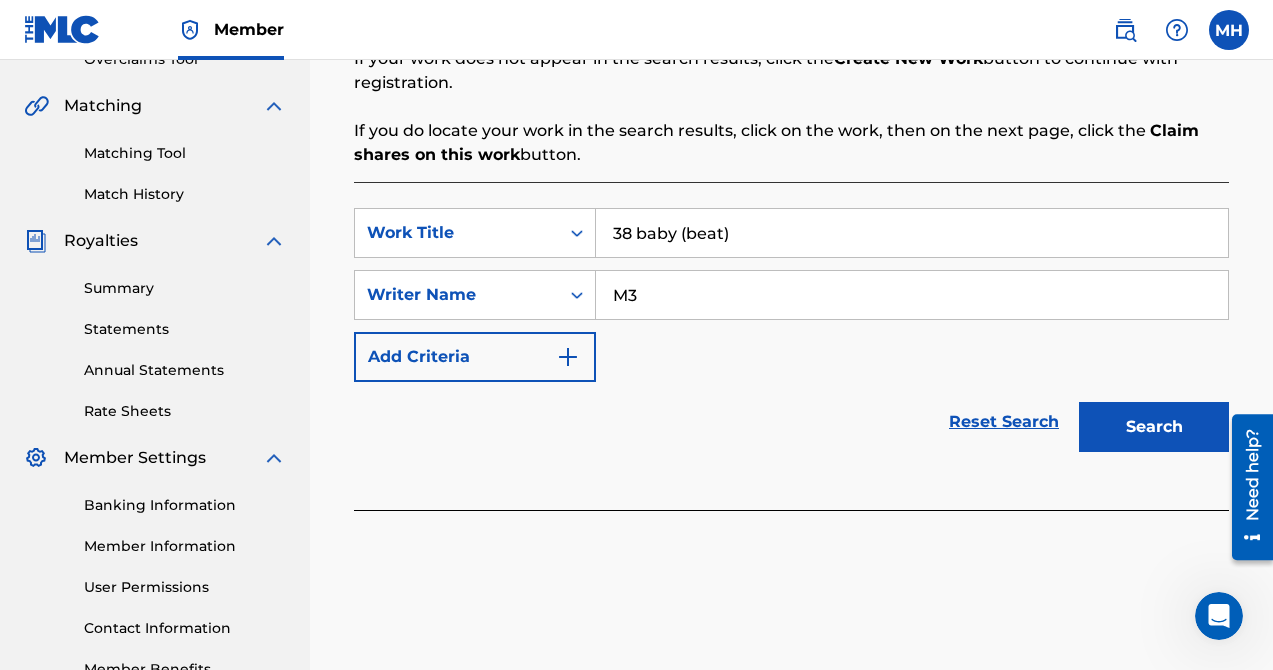 type on "M3" 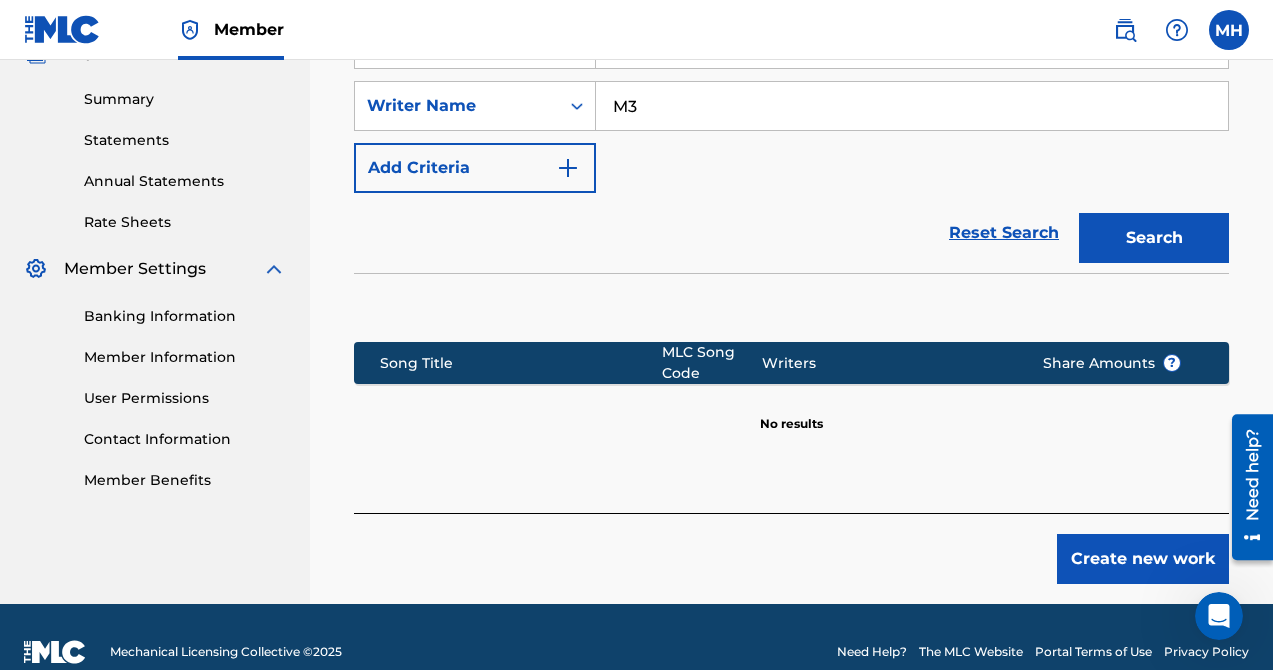 scroll, scrollTop: 623, scrollLeft: 0, axis: vertical 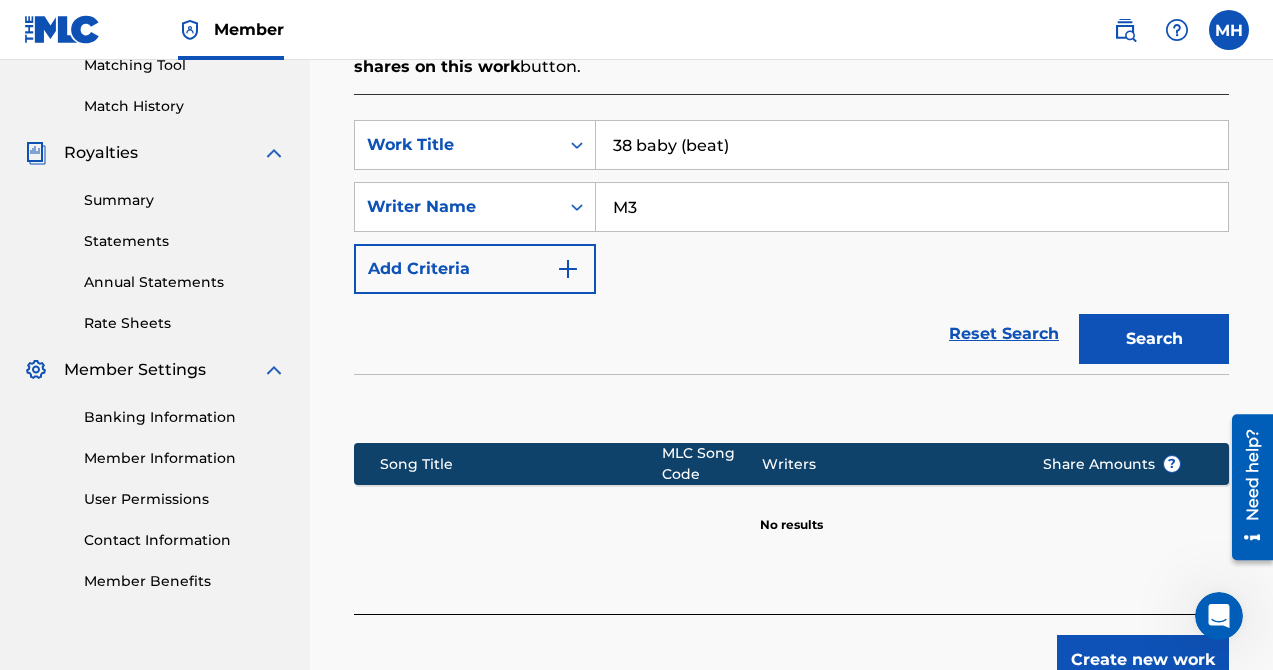 click on "38 baby (beat)" at bounding box center (912, 145) 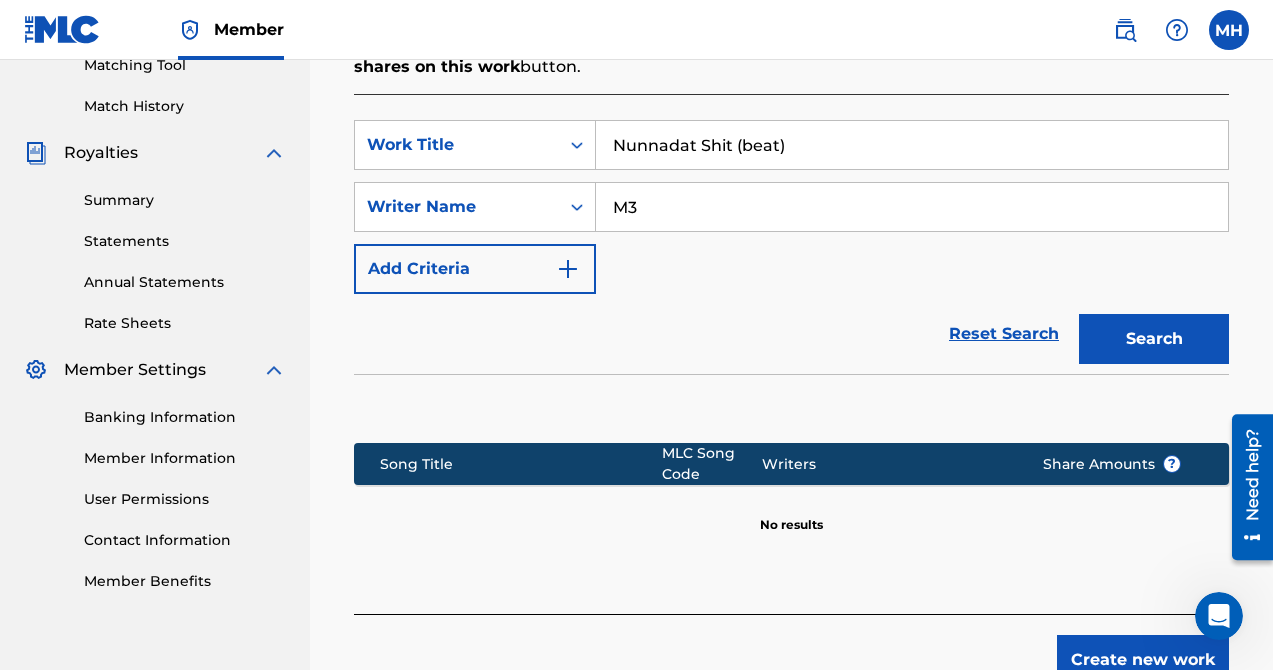 click on "Nunnadat Shit (beat)" at bounding box center [912, 145] 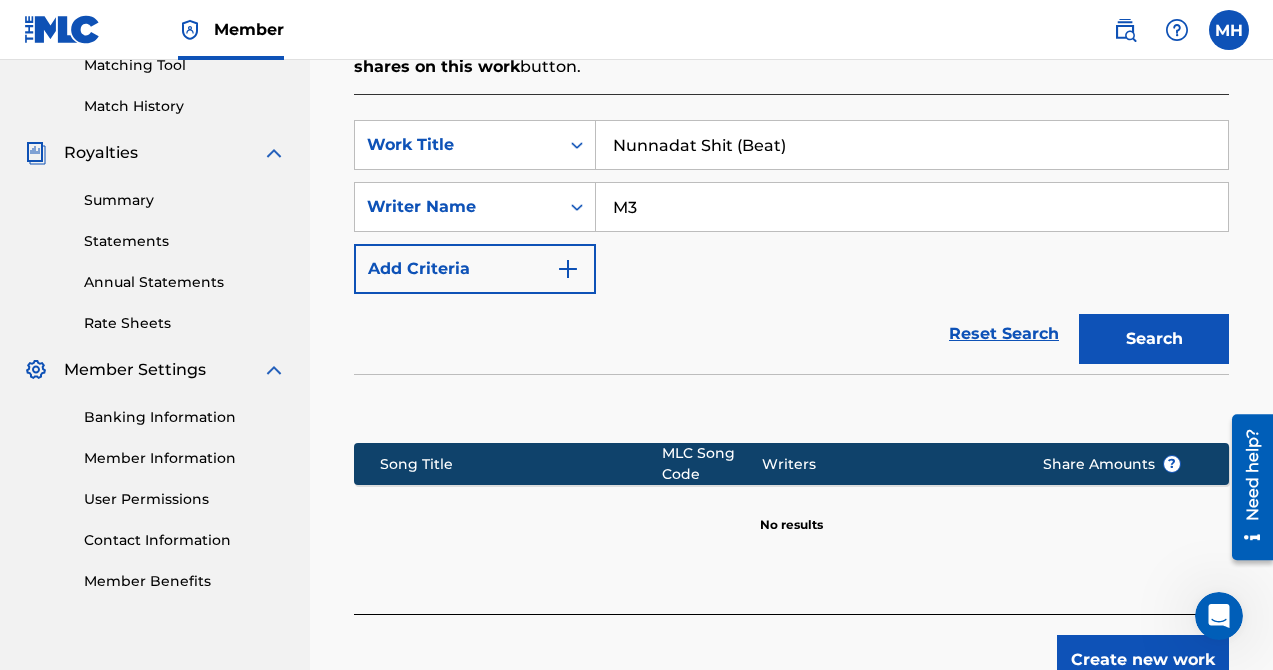 type on "Nunnadat Shit (Beat)" 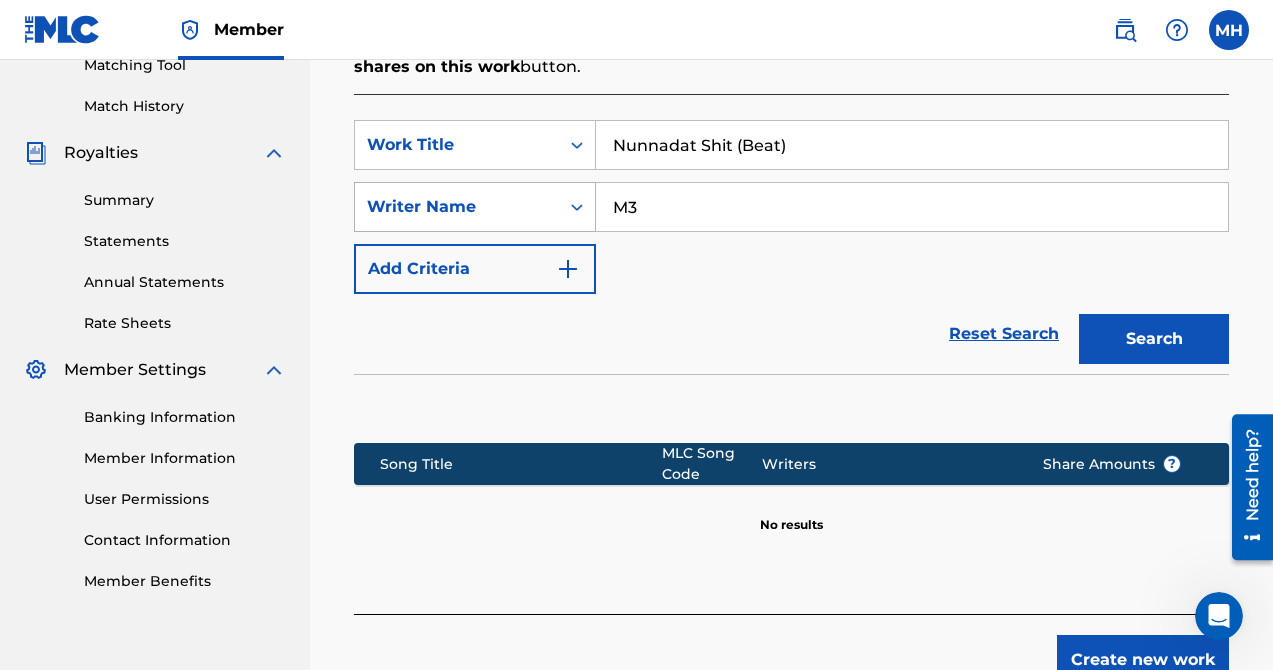 drag, startPoint x: 714, startPoint y: 220, endPoint x: 546, endPoint y: 207, distance: 168.50223 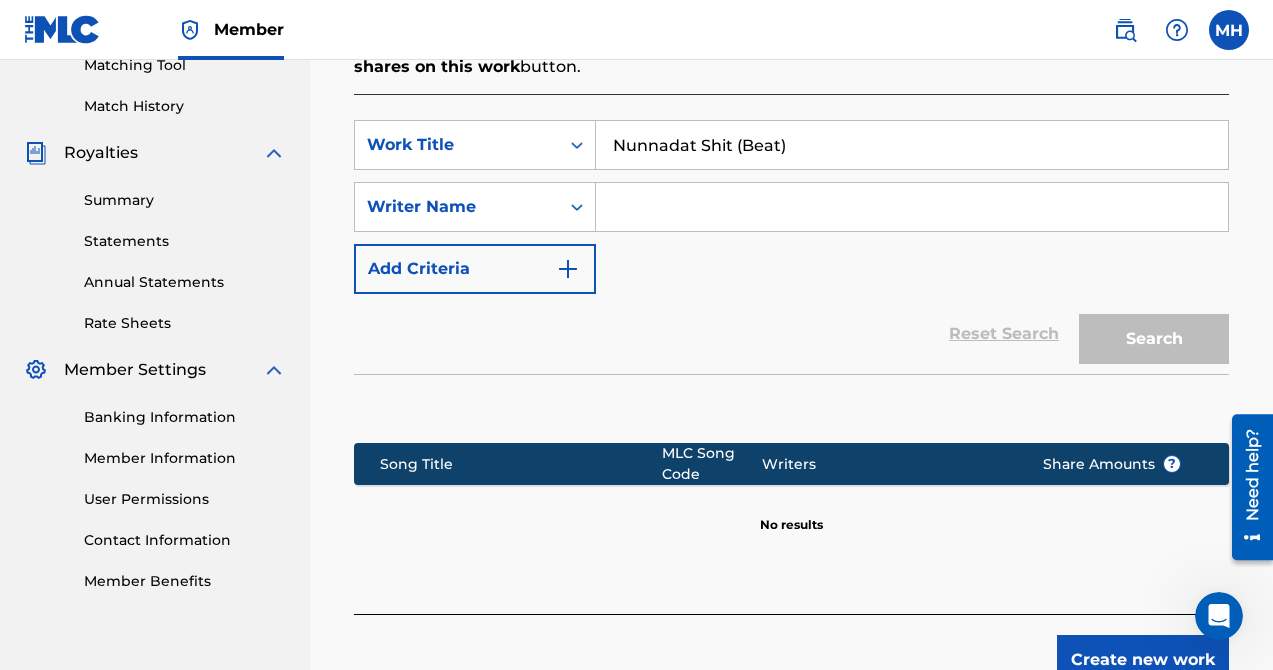 type 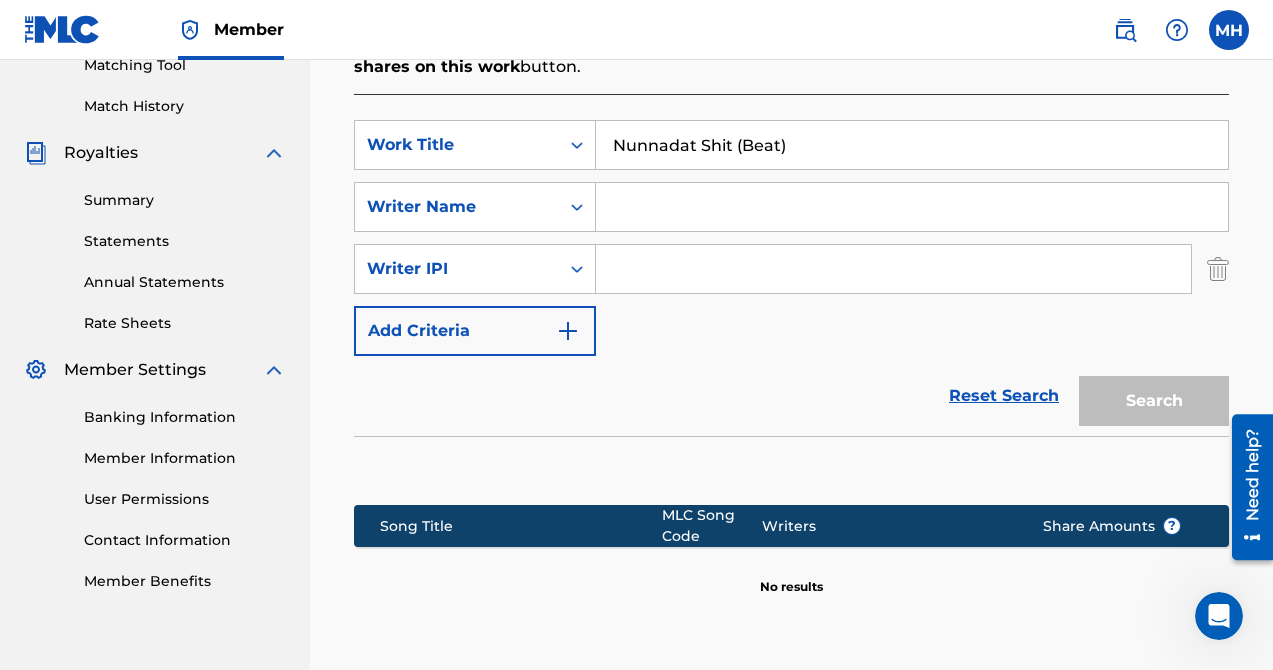 click on "SearchWithCriteria60d4be69-2402-47dc-92bf-112b4c64bb14 Work Title Nunnadat Shit (Beat) SearchWithCriteria99ac0a45-e636-427d-a46c-f68b182dac2f Writer Name SearchWithCriteria221ec27b-b96a-4af9-9c38-6a3bd2ea0b3c Writer IPI Add Criteria" at bounding box center [791, 238] 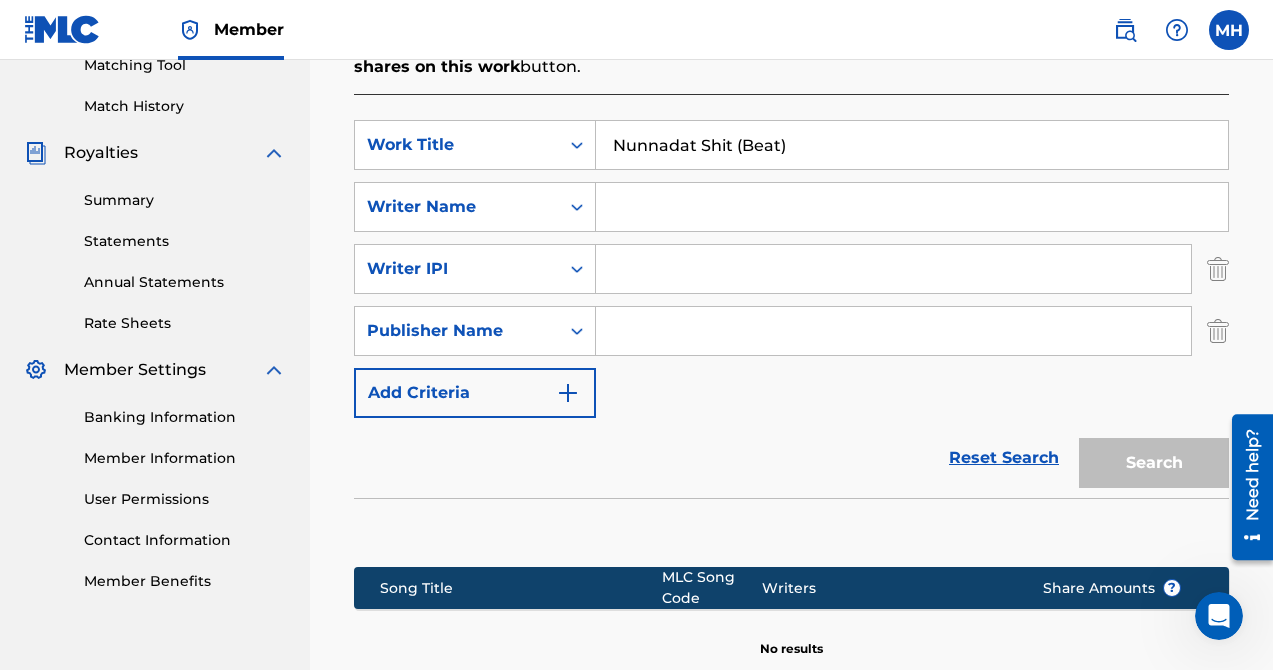 click on "Add Criteria" at bounding box center (475, 393) 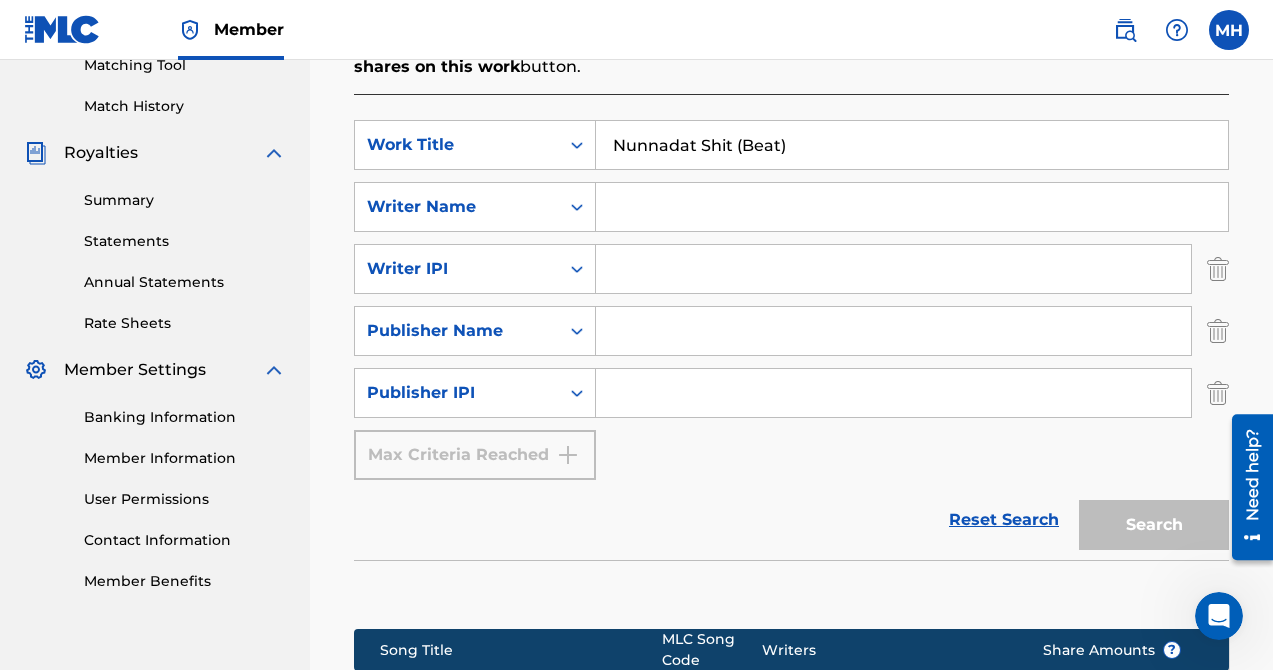 drag, startPoint x: 1279, startPoint y: 329, endPoint x: 1279, endPoint y: 225, distance: 104 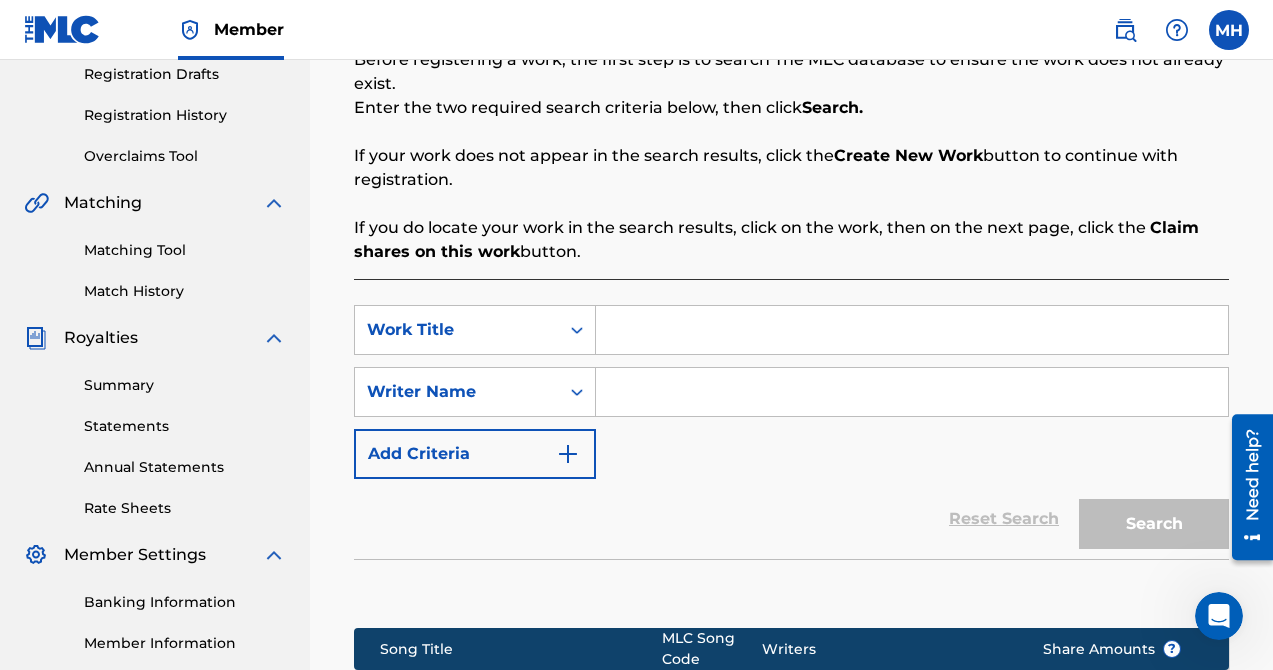 scroll, scrollTop: 328, scrollLeft: 0, axis: vertical 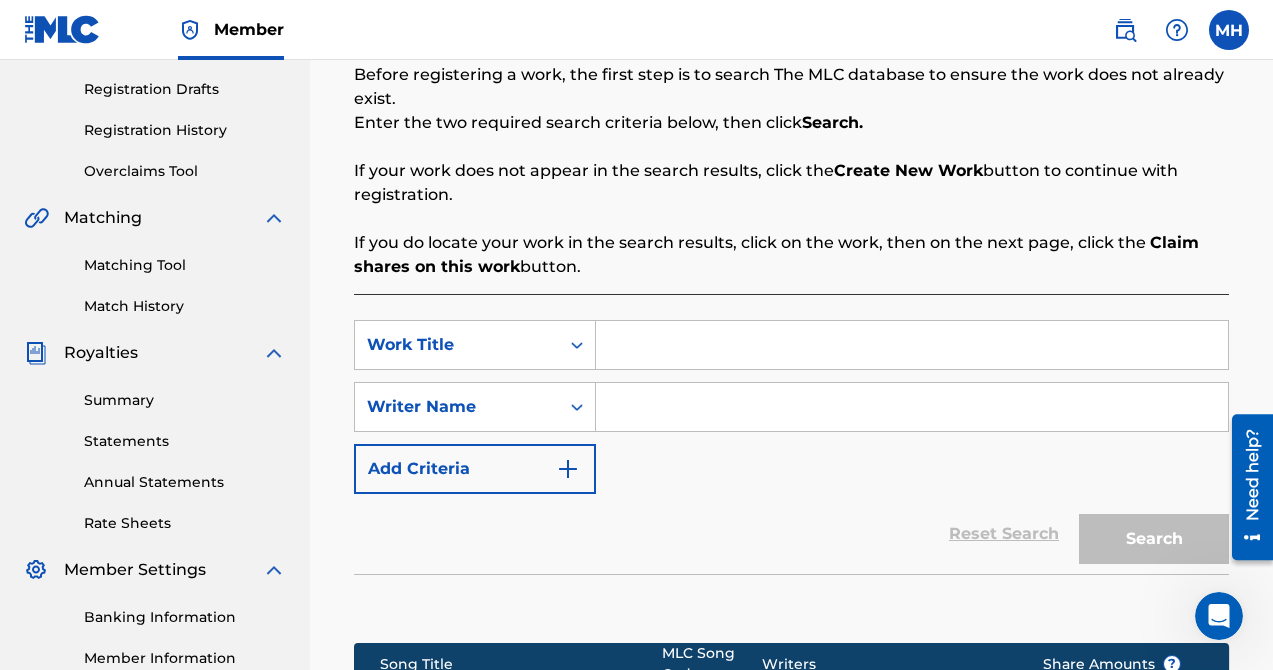 click at bounding box center (912, 345) 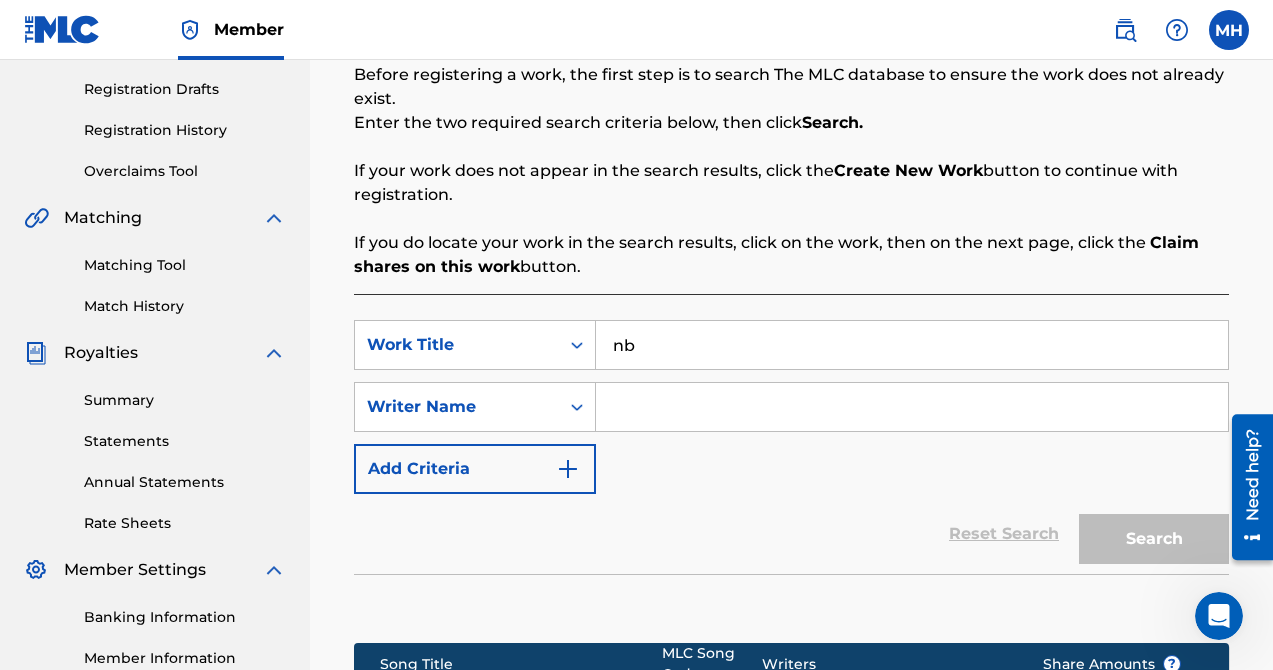 type on "n" 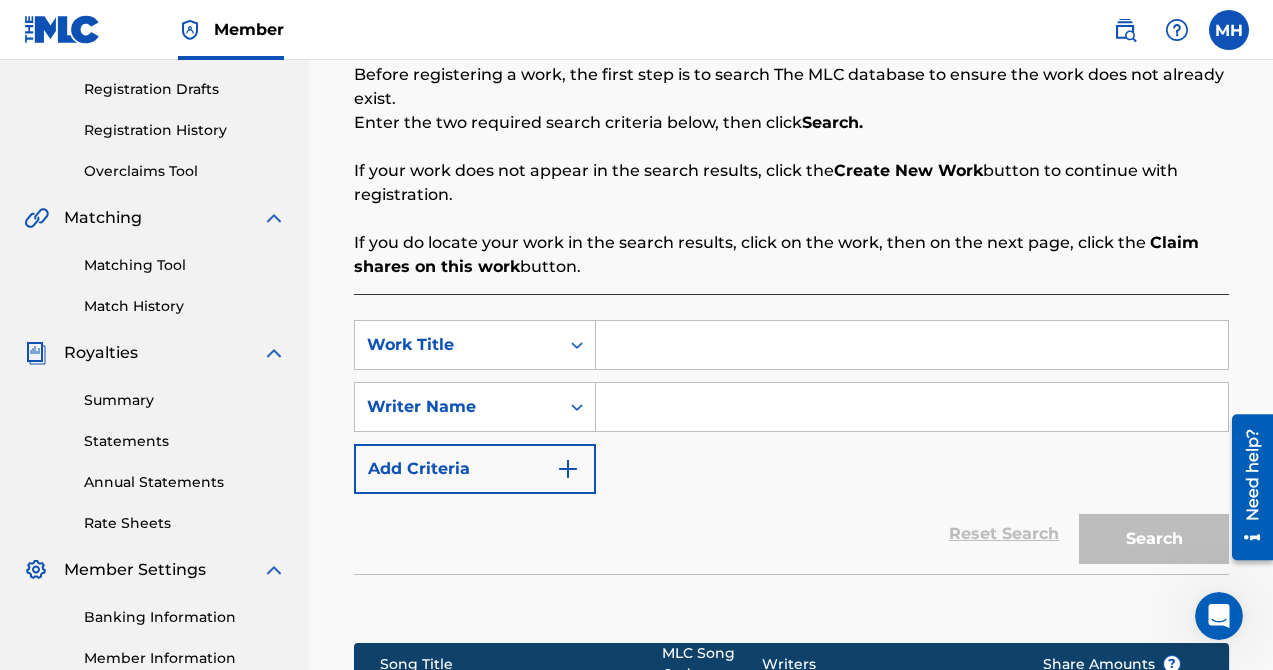 type 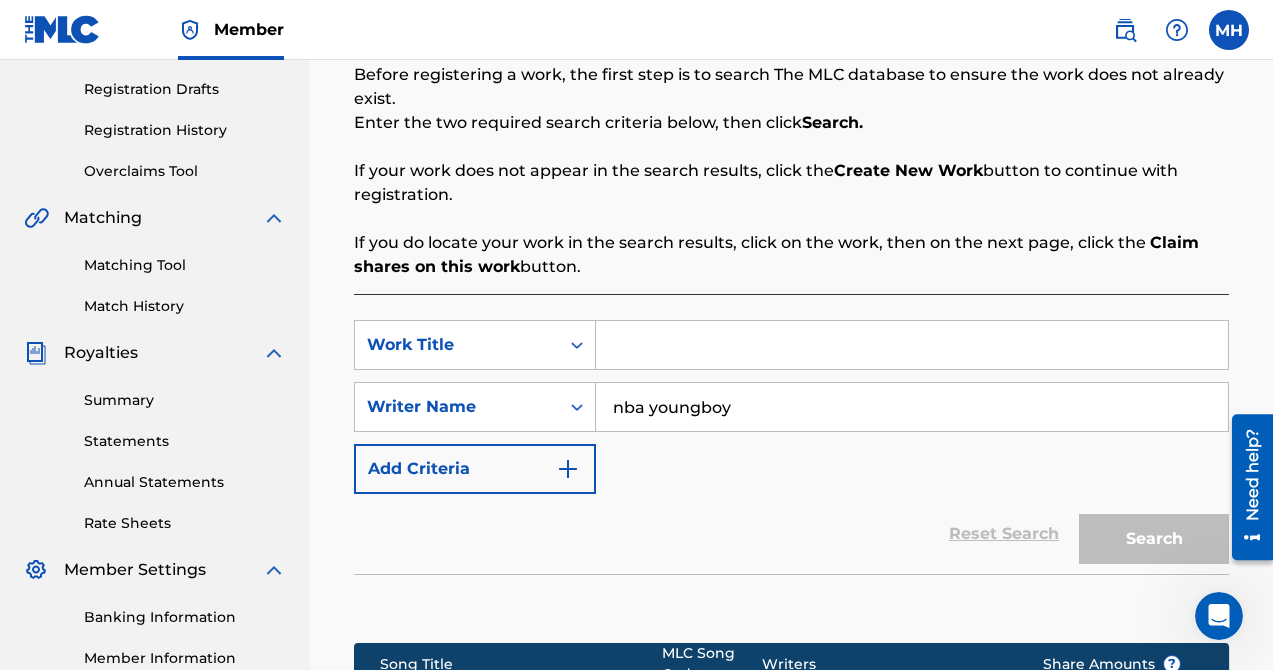 type on "nba youngboy" 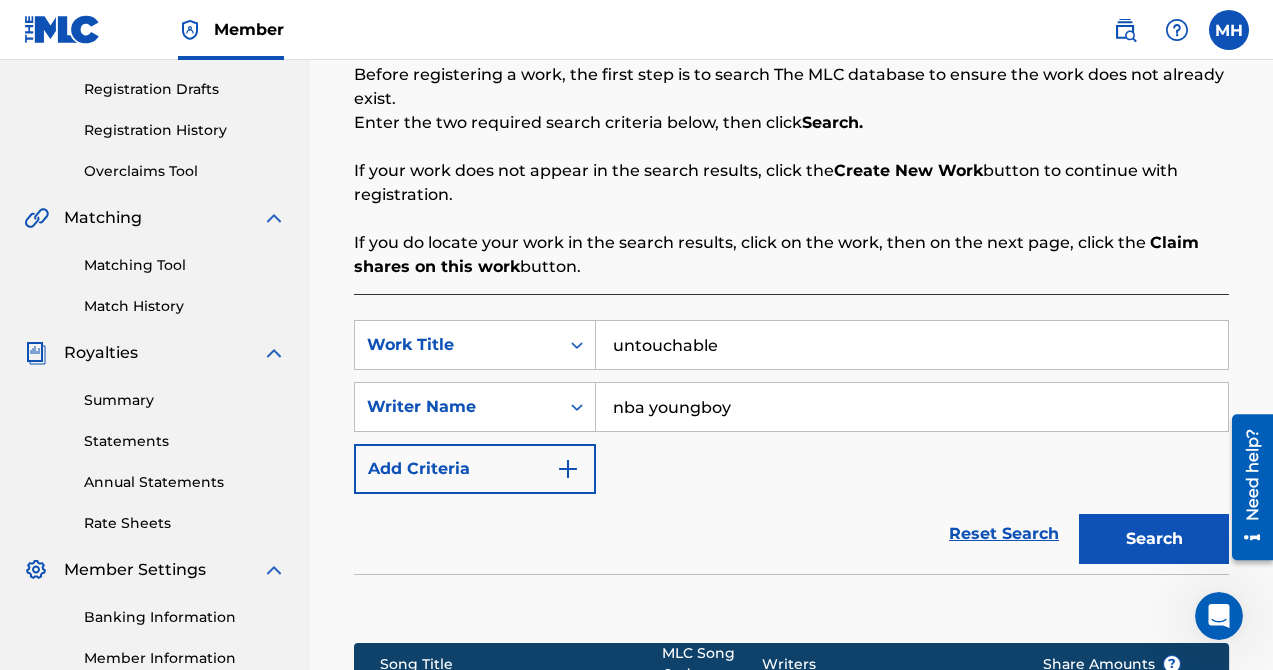 type on "untouchable" 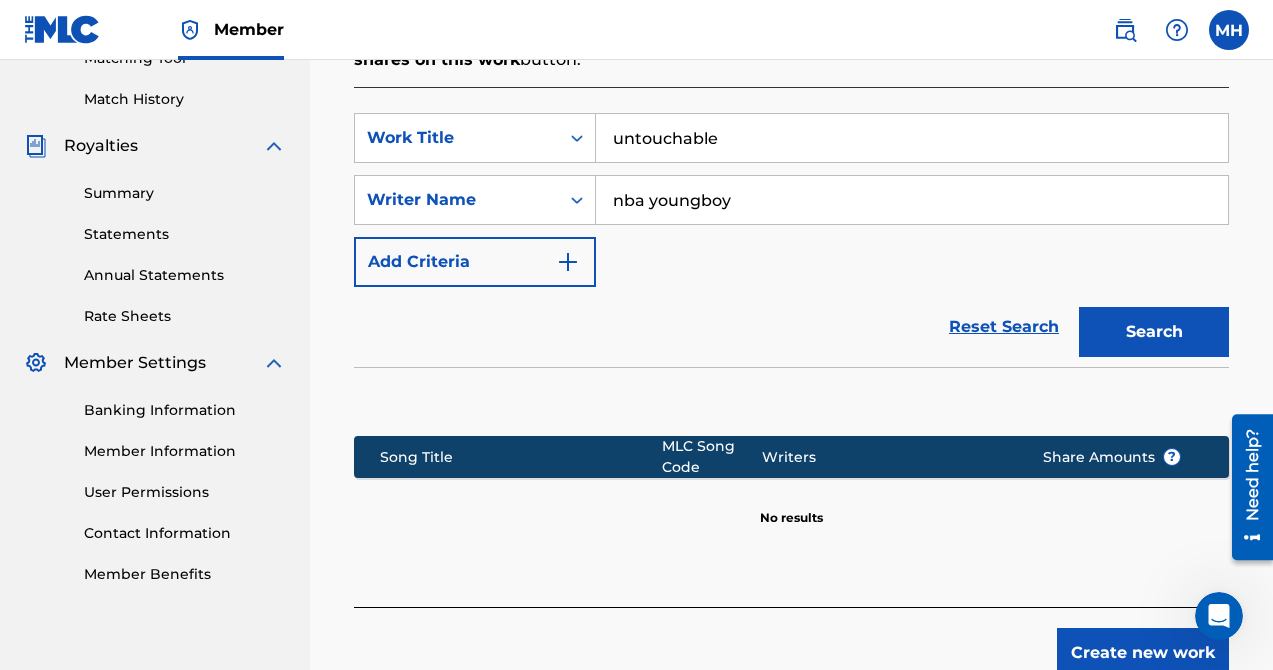 scroll, scrollTop: 448, scrollLeft: 0, axis: vertical 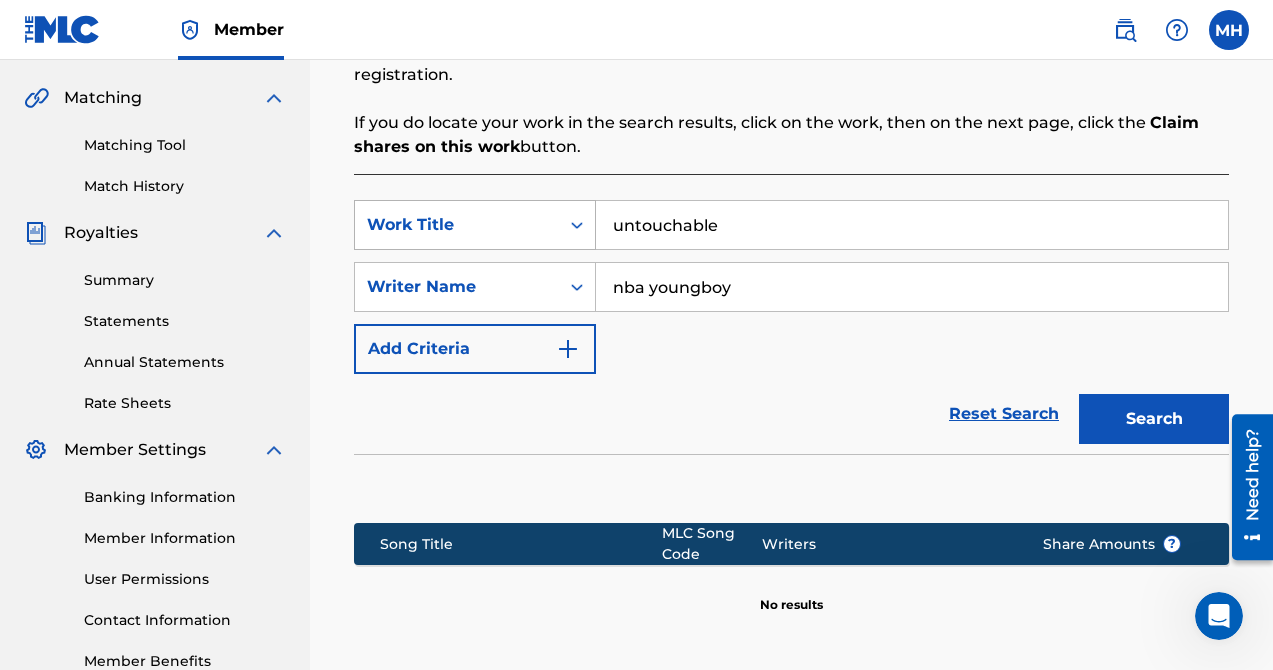 drag, startPoint x: 809, startPoint y: 233, endPoint x: 528, endPoint y: 227, distance: 281.06406 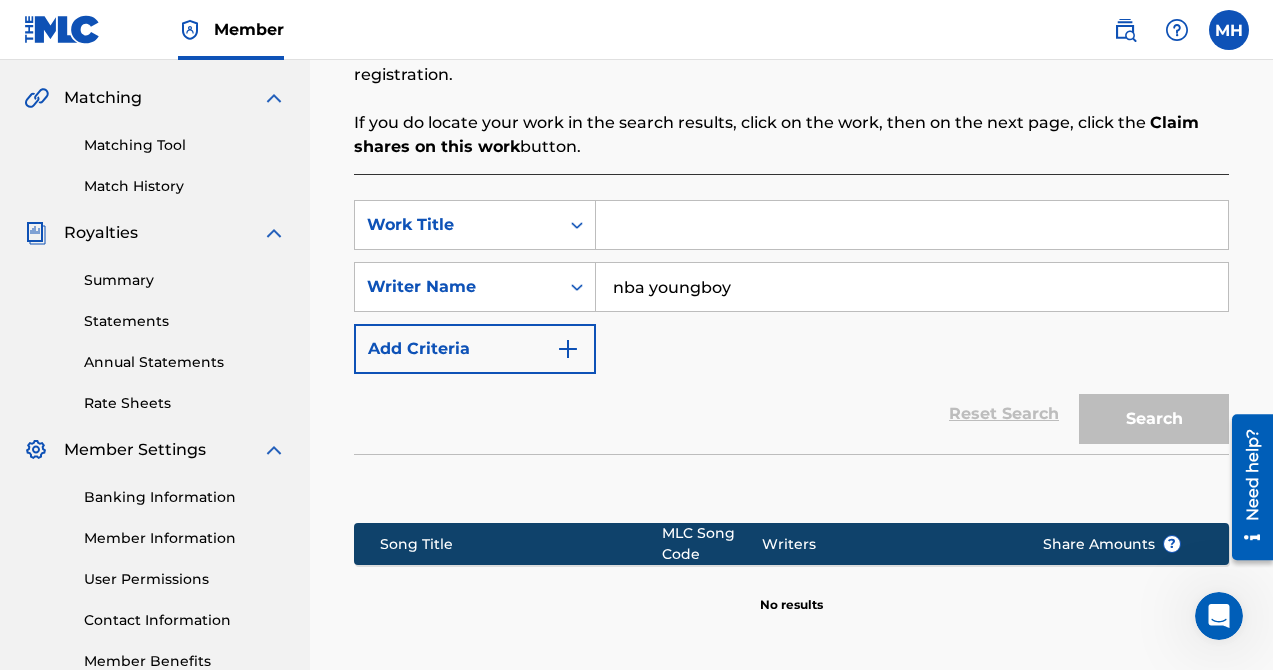 type 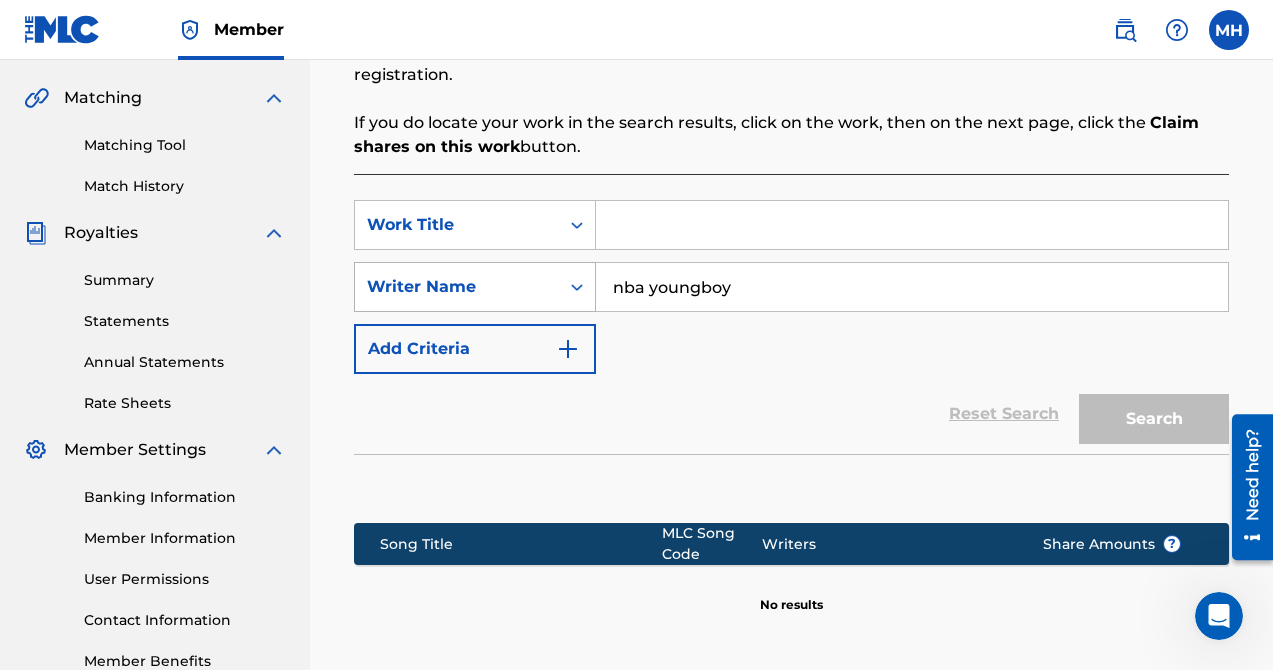 drag, startPoint x: 737, startPoint y: 288, endPoint x: 481, endPoint y: 290, distance: 256.0078 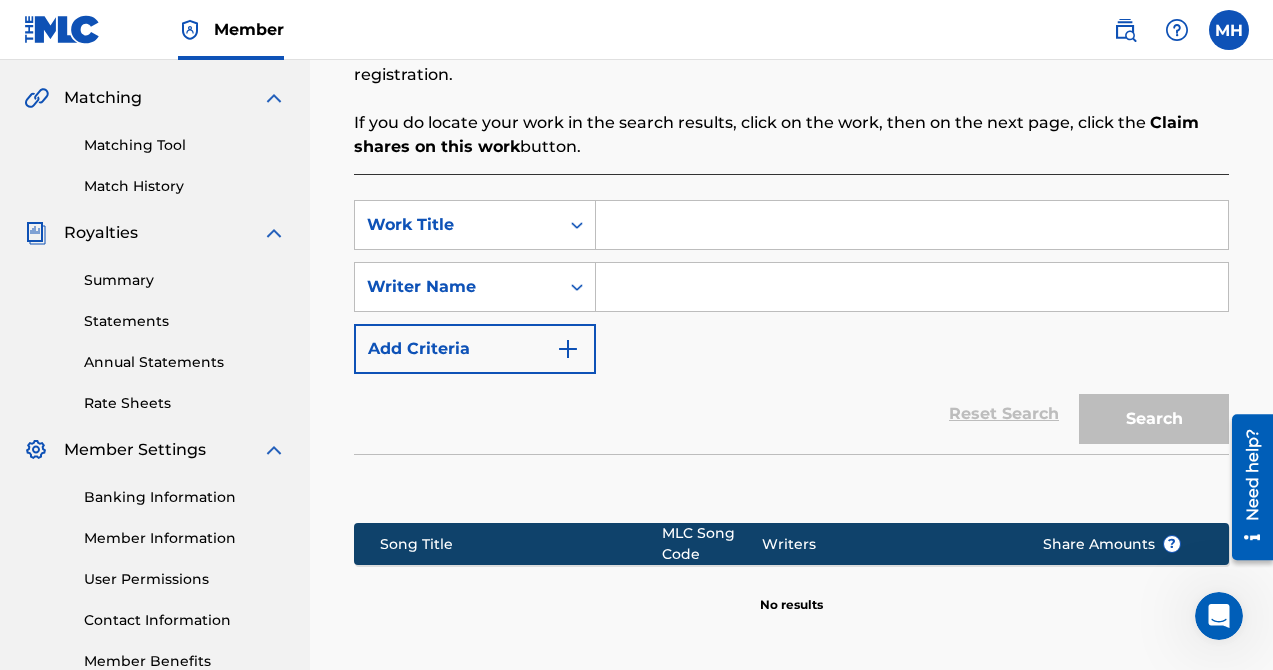 click at bounding box center [912, 225] 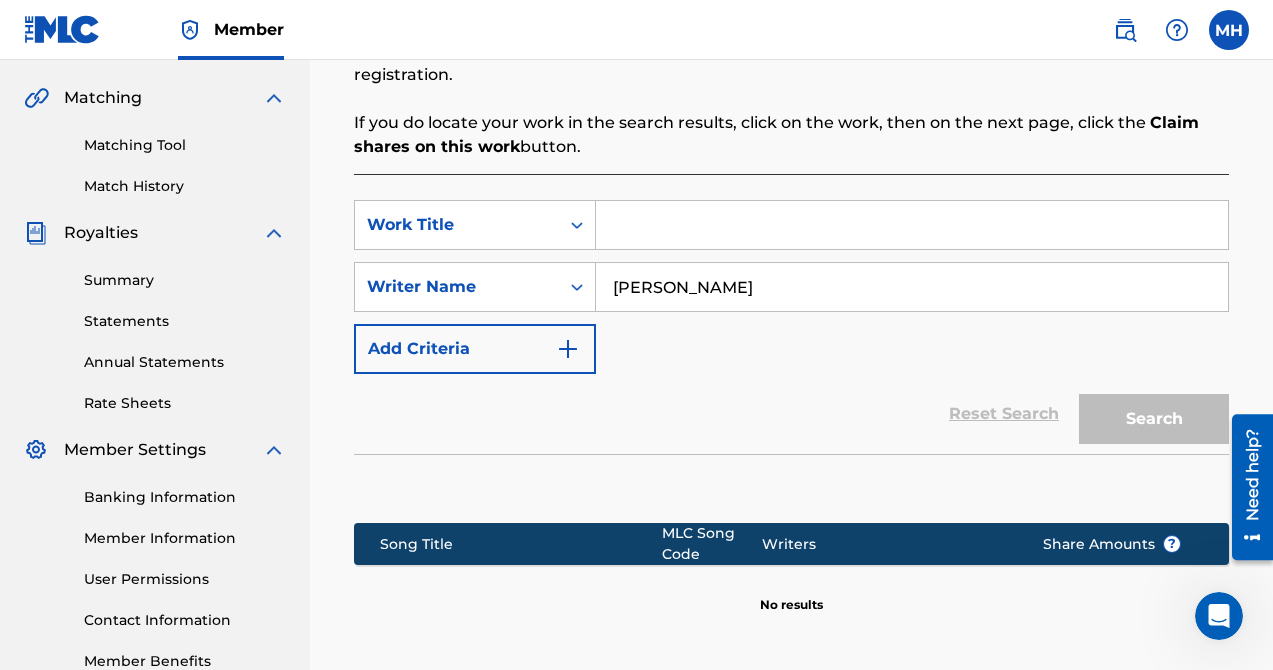 type on "[PERSON_NAME]" 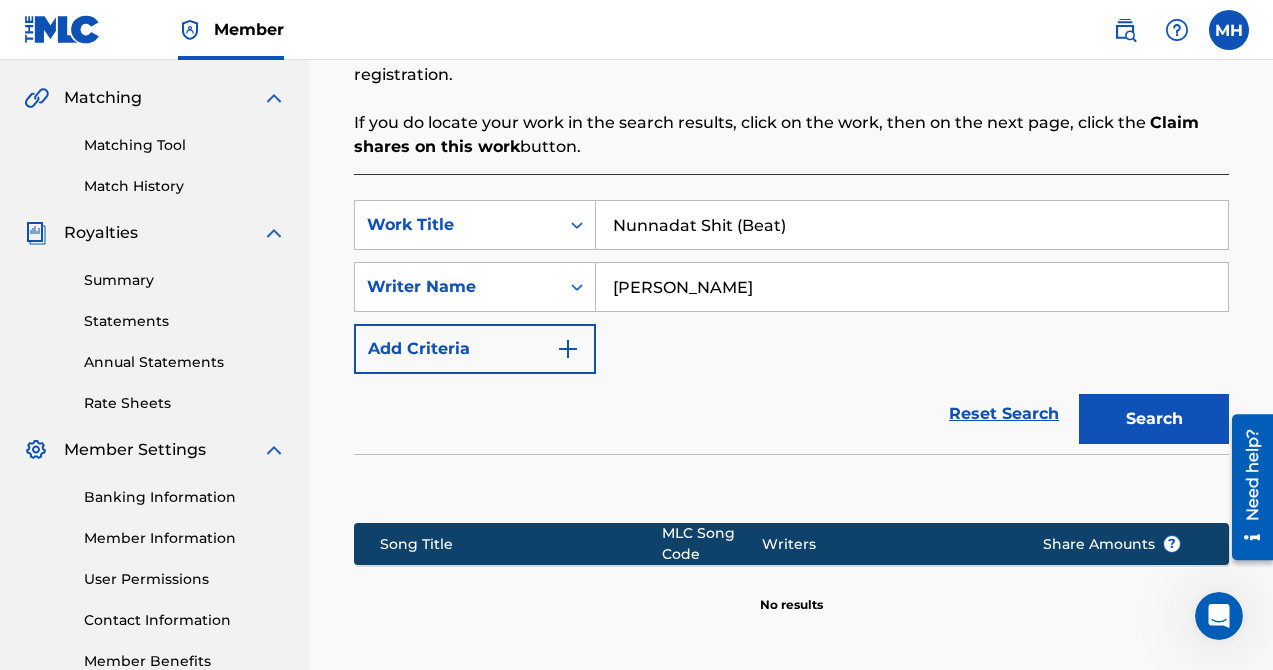 type on "Nunnadat Shit (Beat)" 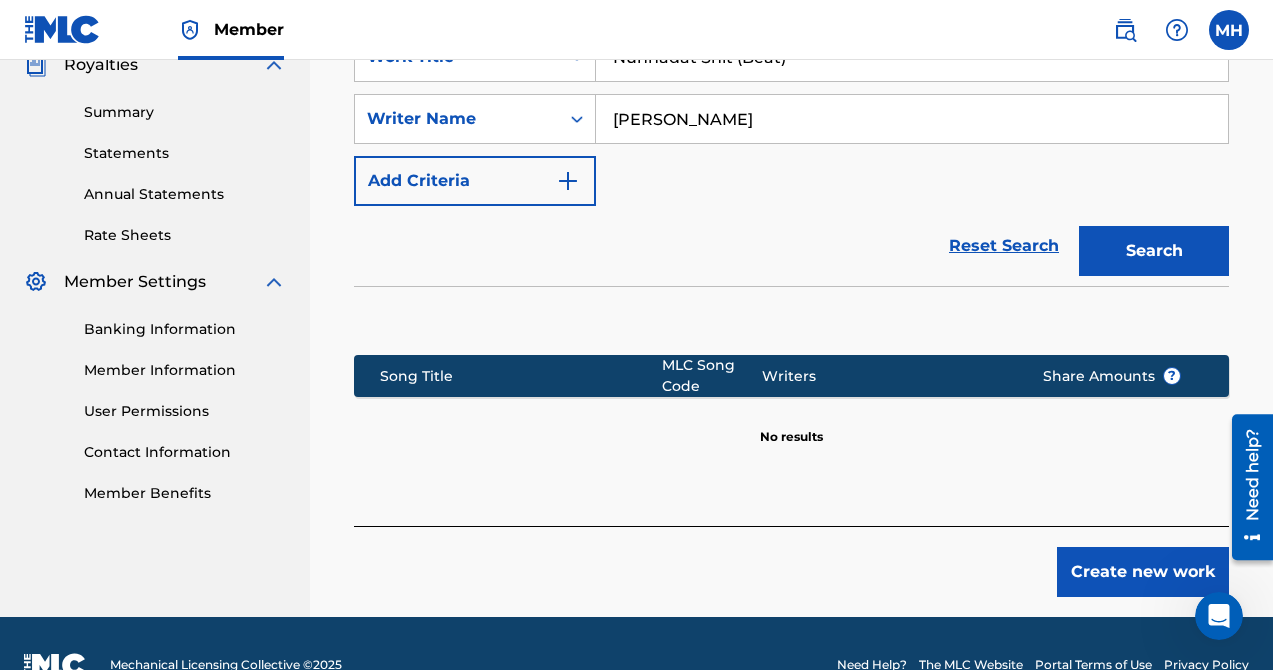 scroll, scrollTop: 648, scrollLeft: 0, axis: vertical 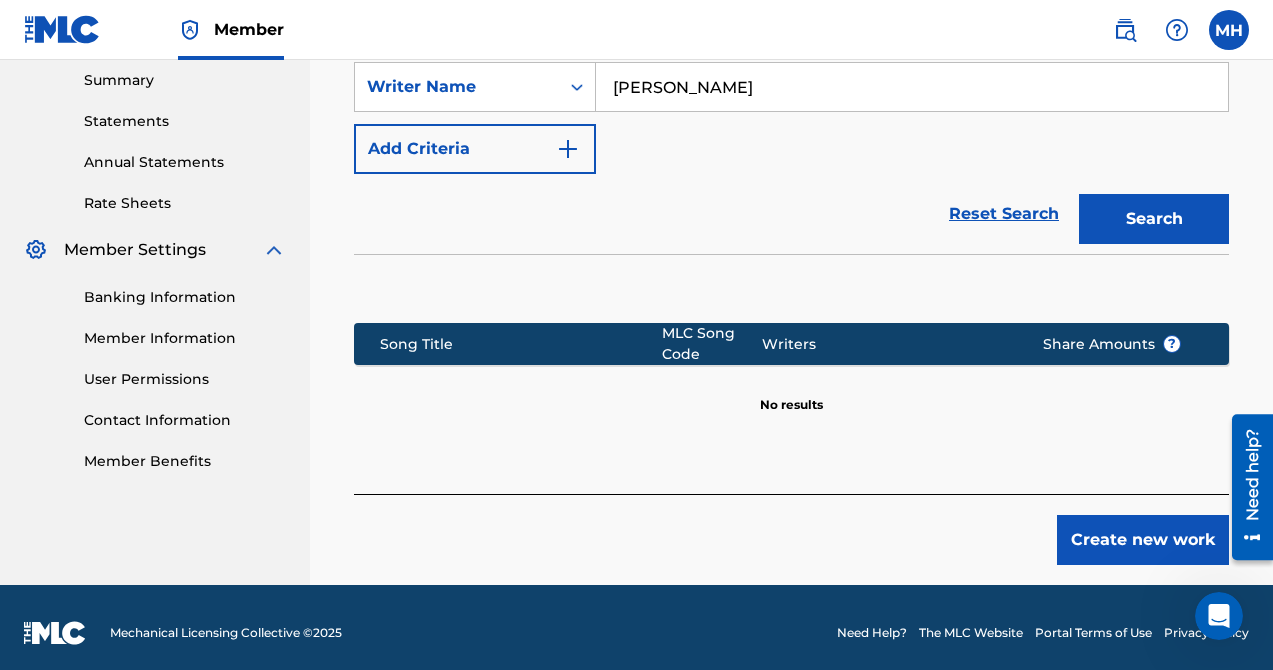 click on "Create new work" at bounding box center (1143, 540) 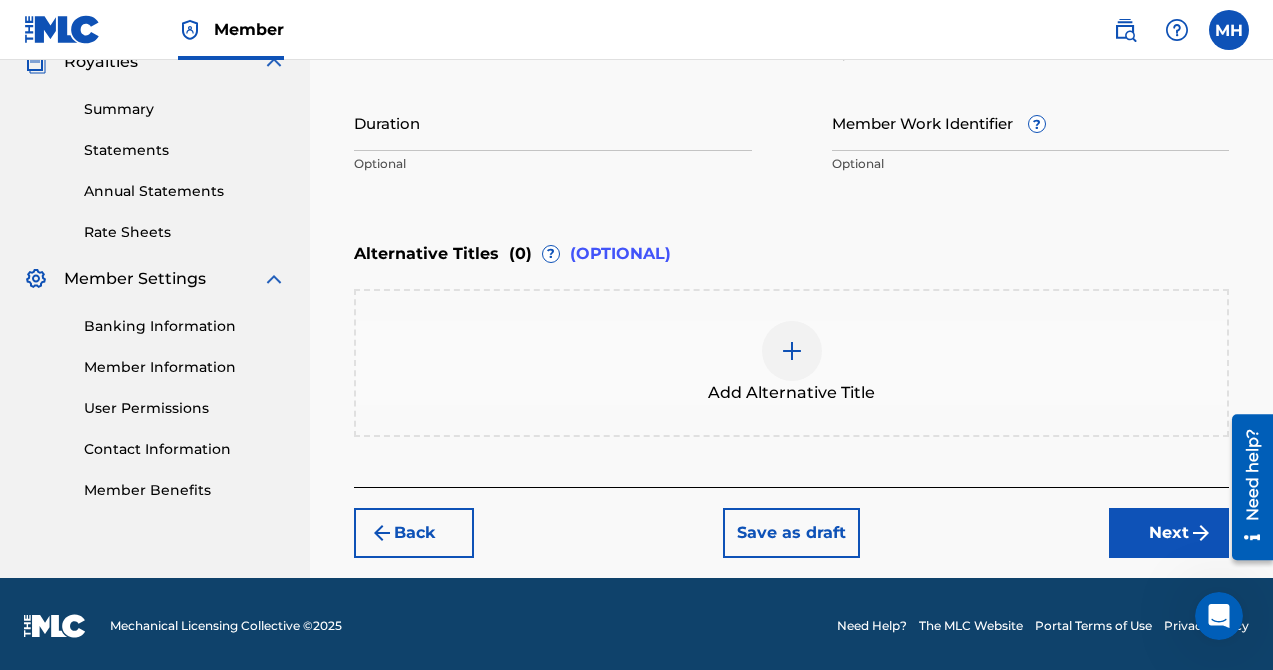 scroll, scrollTop: 623, scrollLeft: 0, axis: vertical 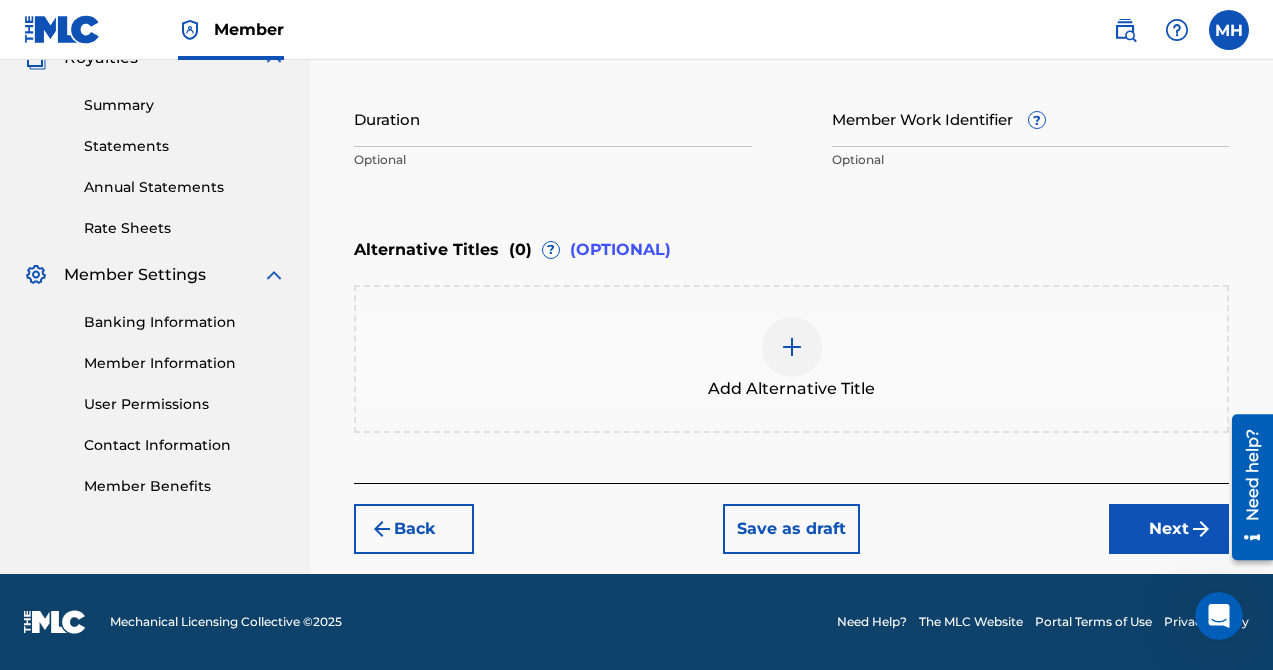 click on "Next" at bounding box center [1169, 529] 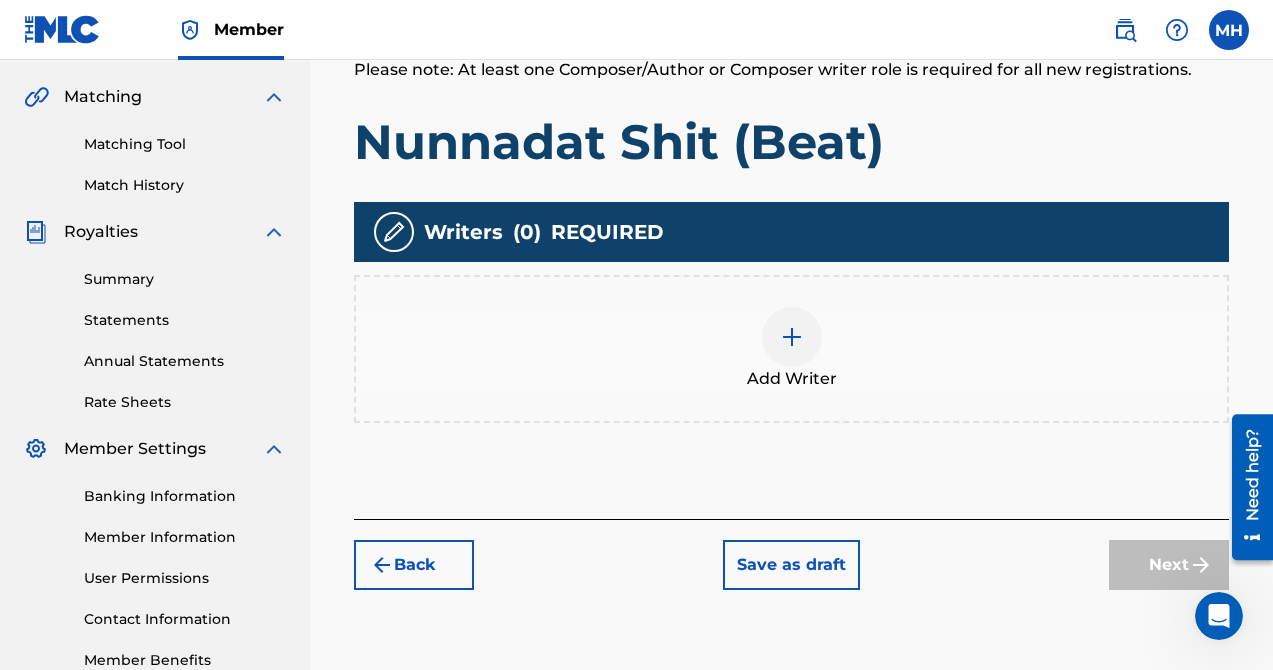 scroll, scrollTop: 450, scrollLeft: 0, axis: vertical 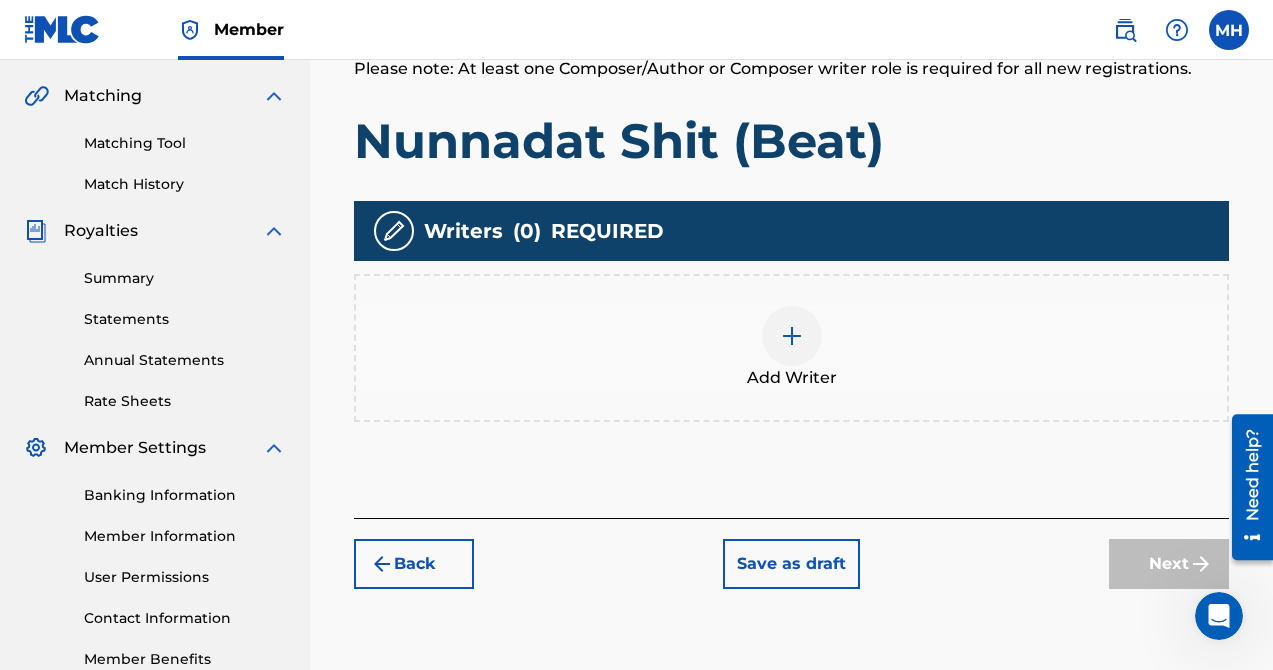 click at bounding box center [792, 336] 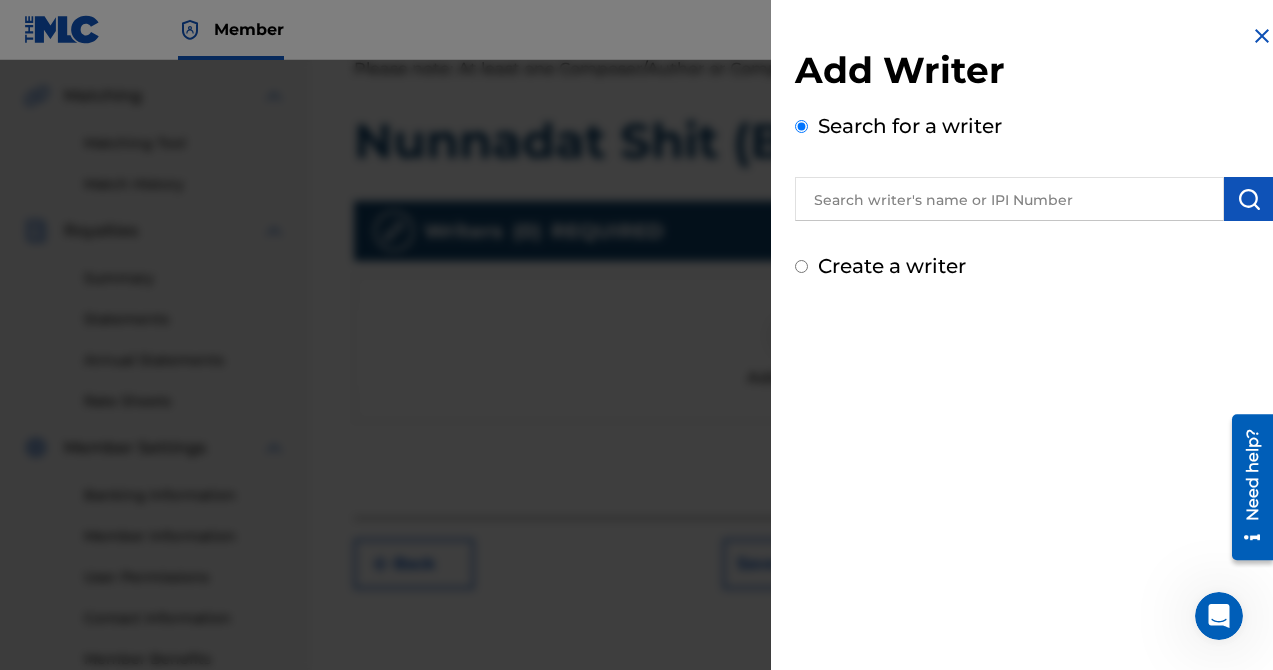 click at bounding box center (1009, 199) 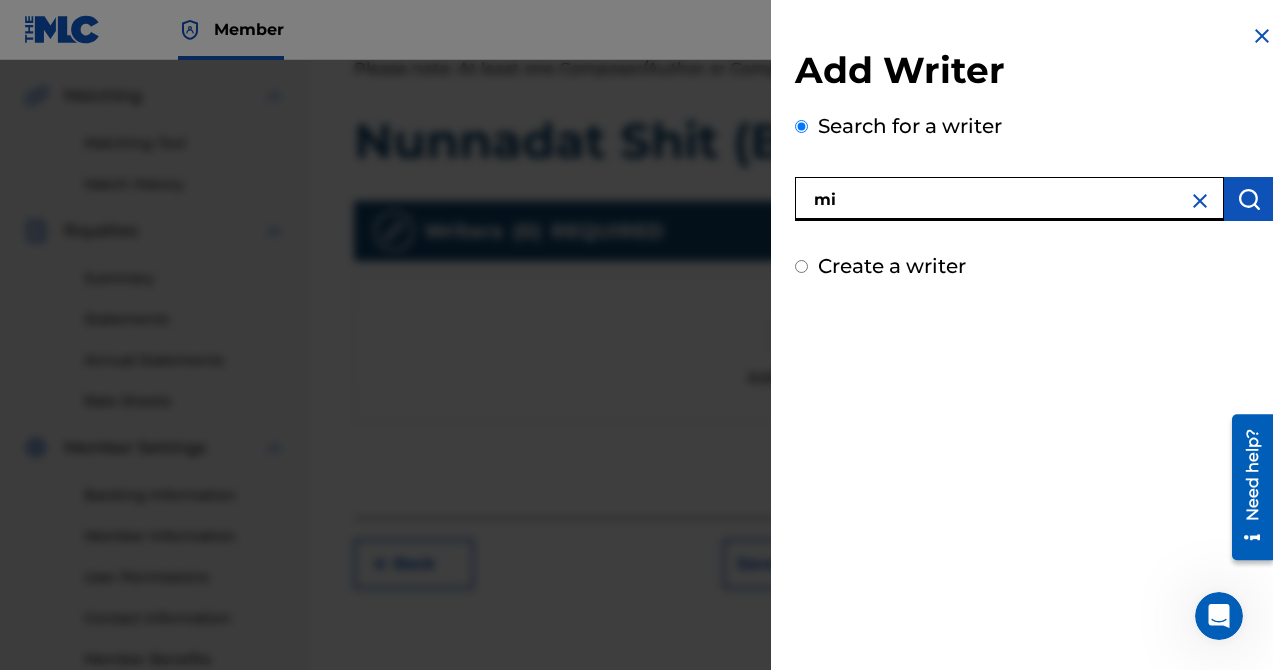 type on "m" 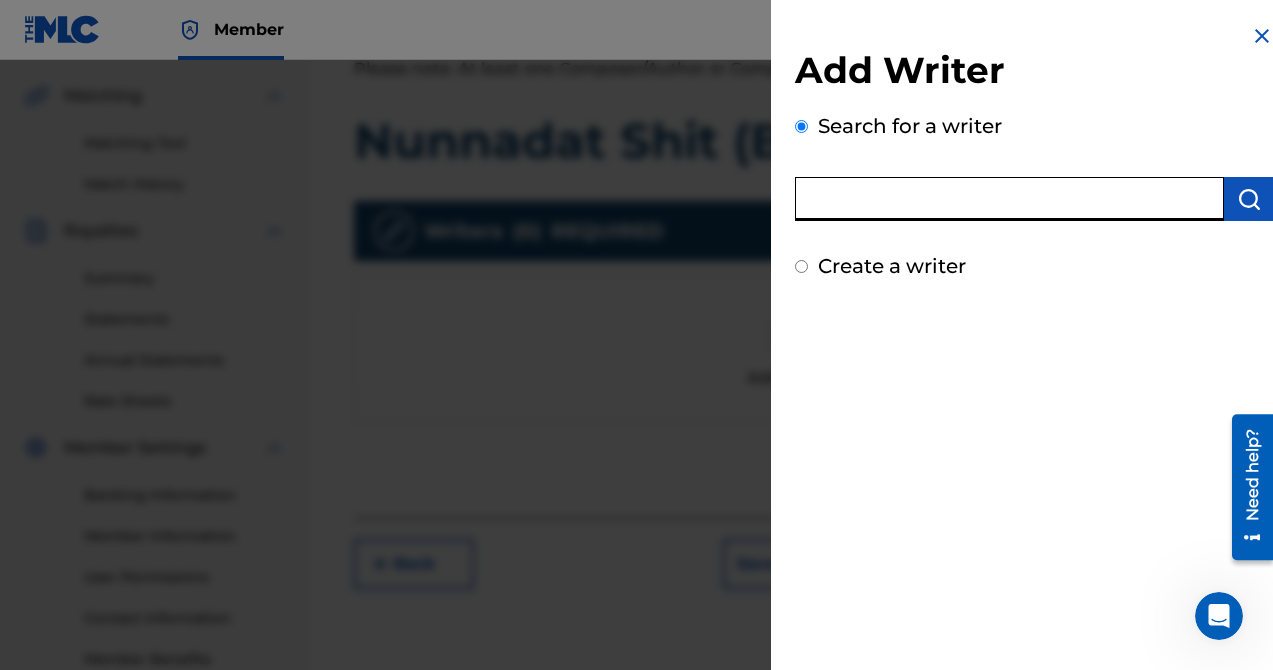 type on "N" 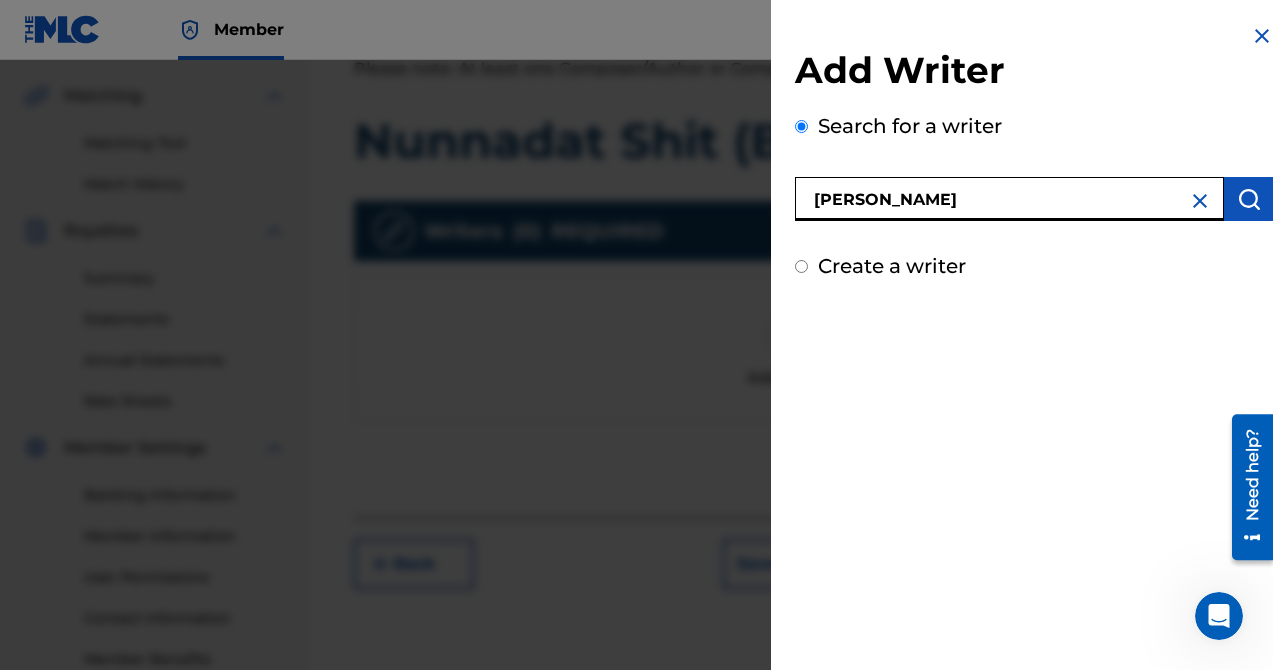 type on "[PERSON_NAME]" 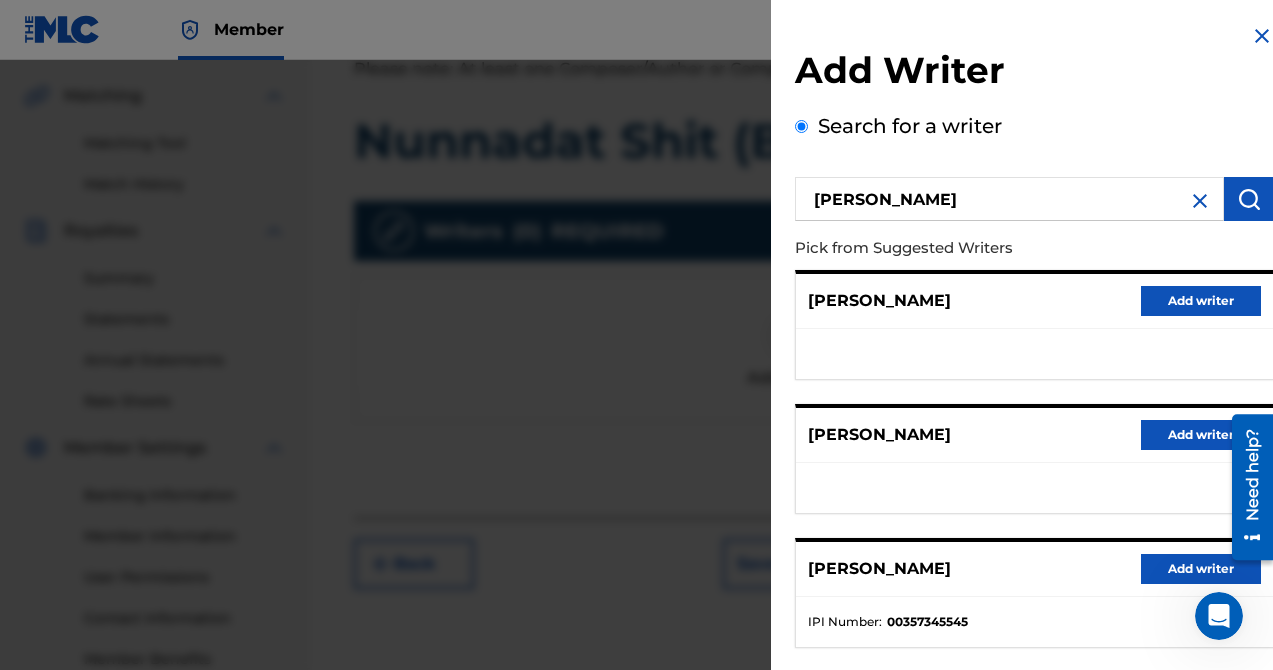 type 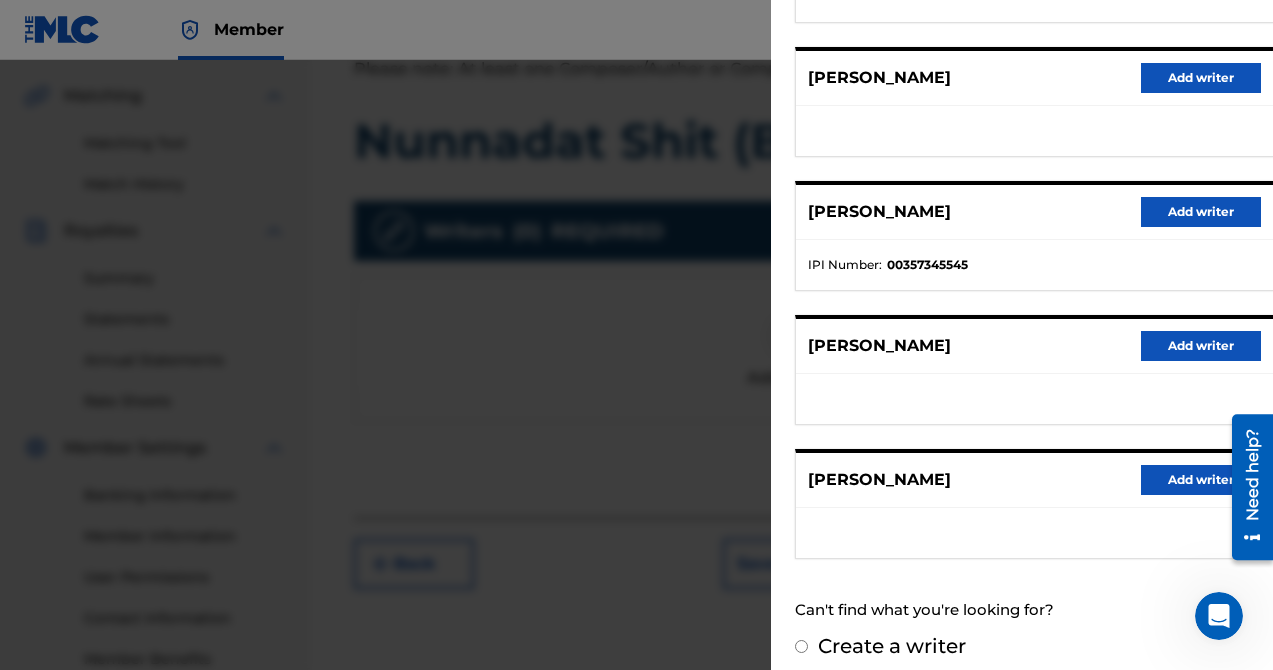 scroll, scrollTop: 372, scrollLeft: 0, axis: vertical 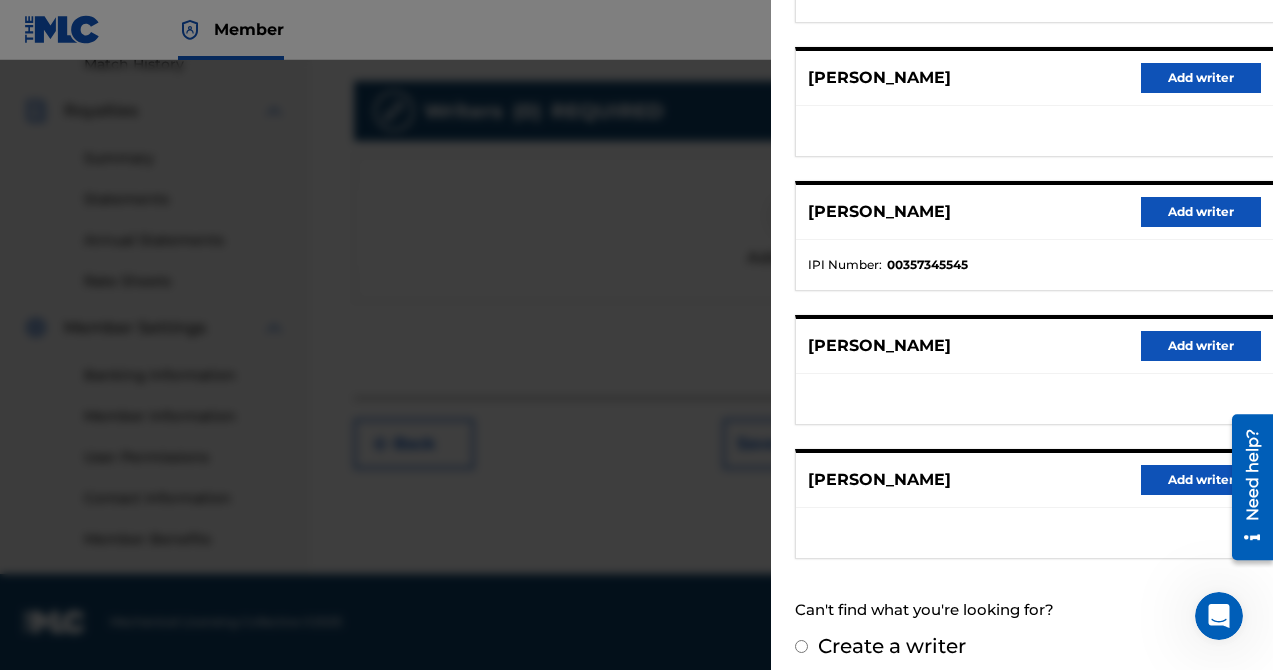 click on "Add writer" at bounding box center [1201, 480] 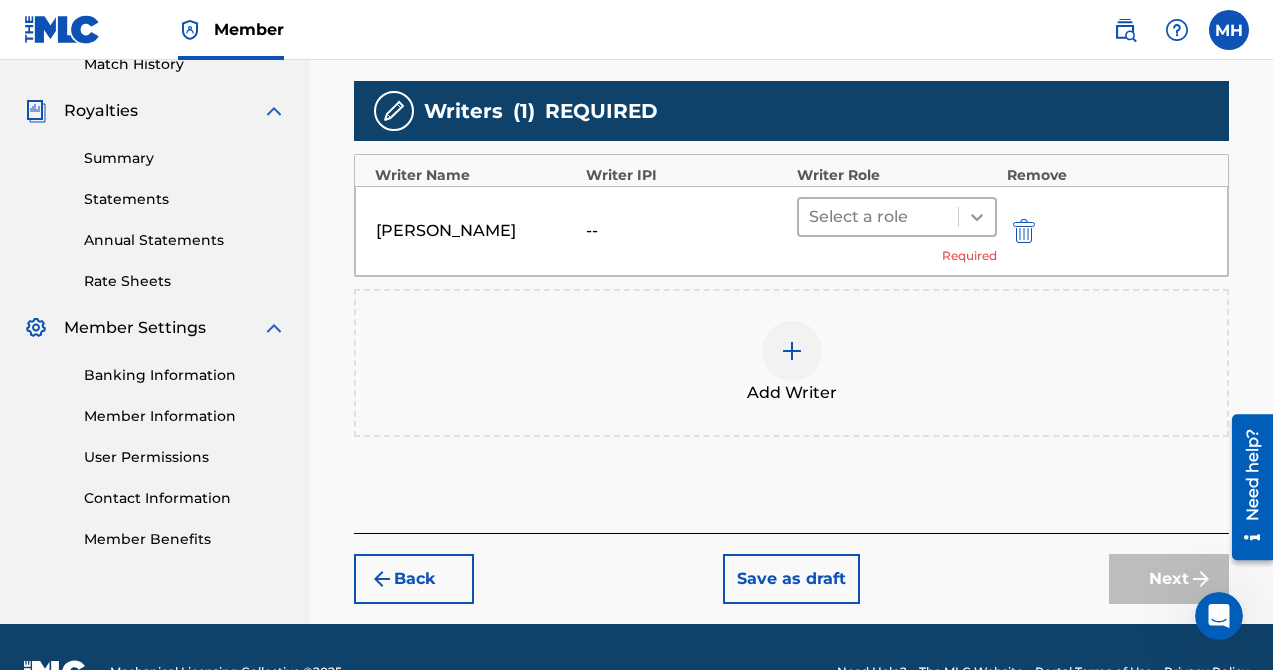 click 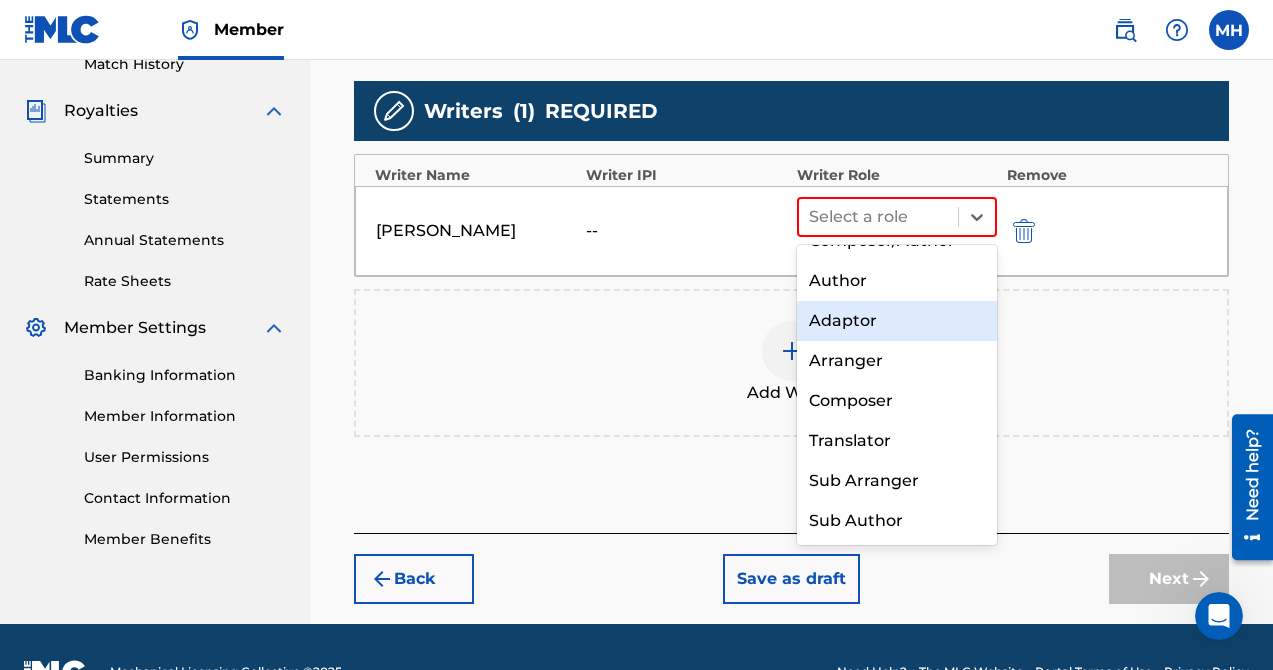 scroll, scrollTop: 0, scrollLeft: 0, axis: both 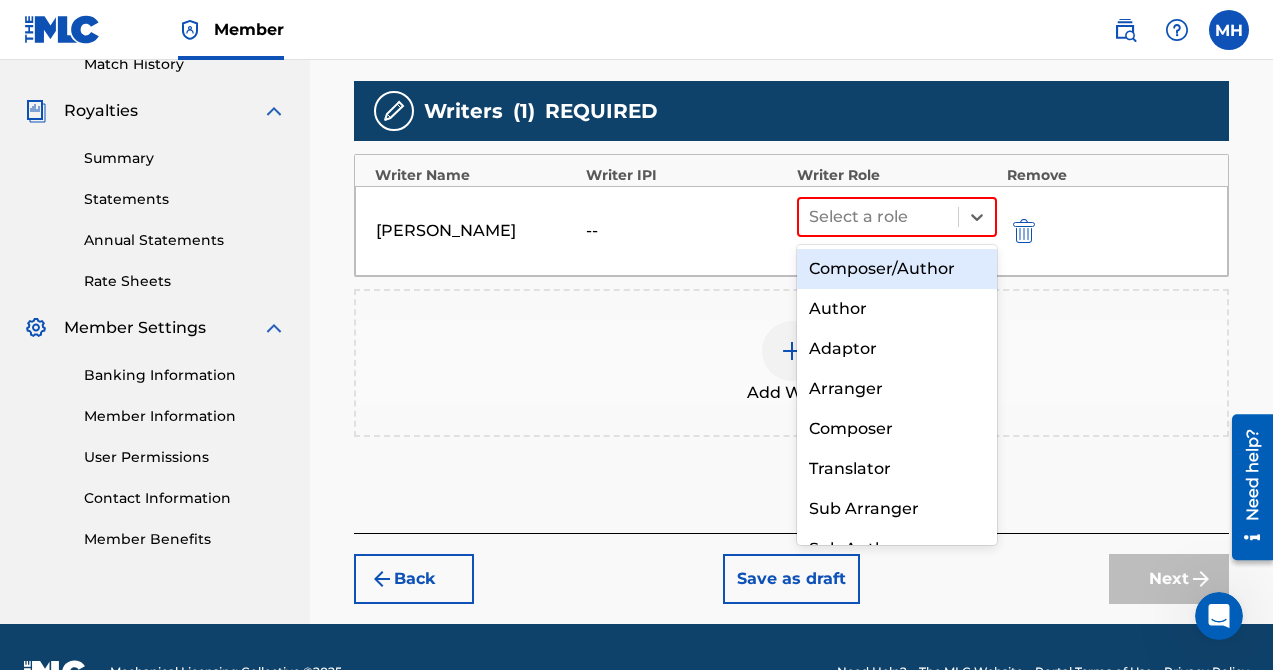 click on "Composer/Author" at bounding box center [897, 269] 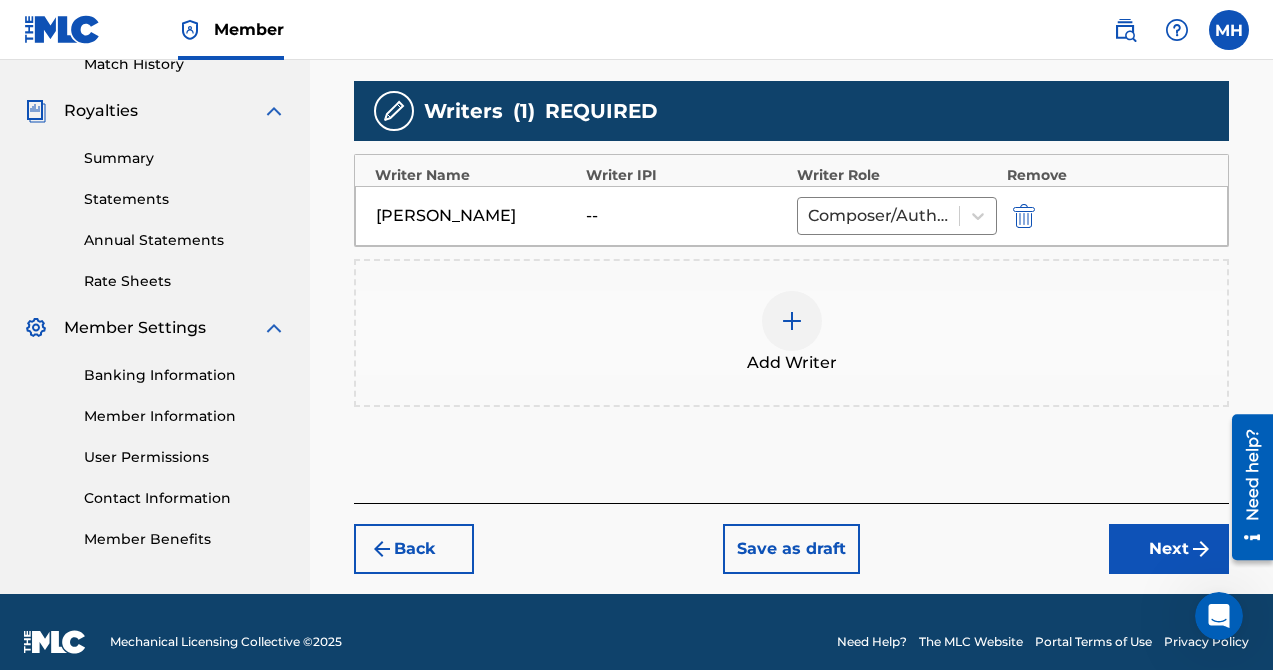 click on "Next" at bounding box center (1169, 549) 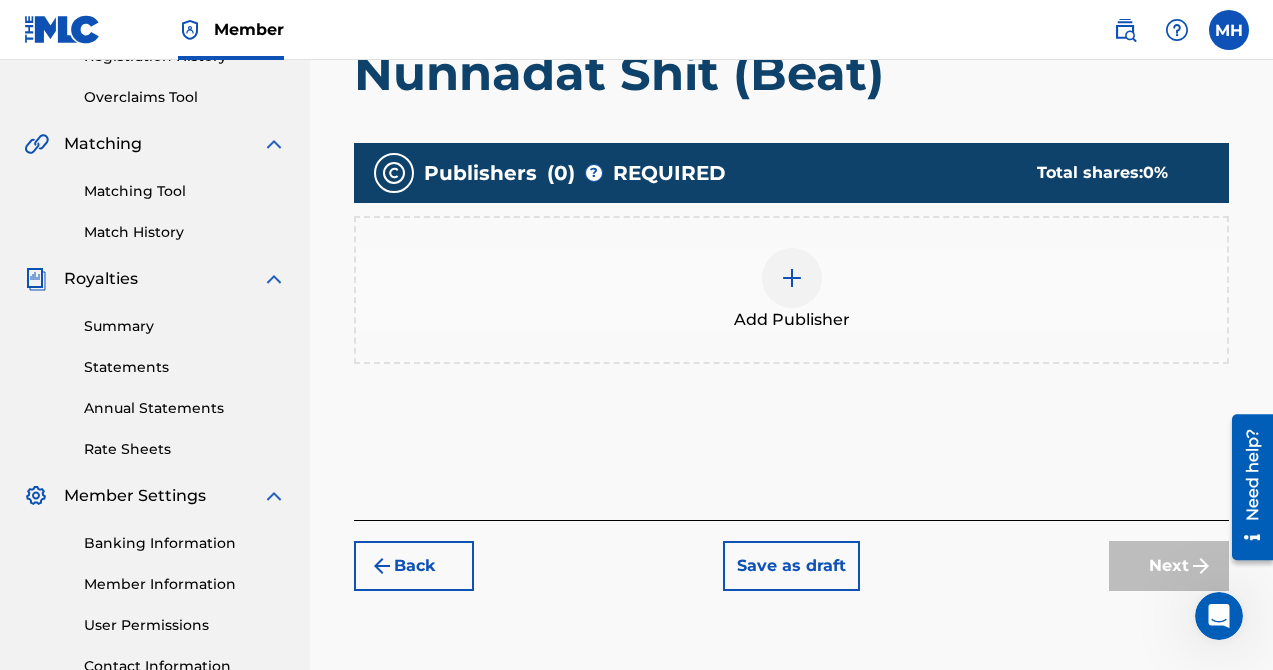 scroll, scrollTop: 410, scrollLeft: 0, axis: vertical 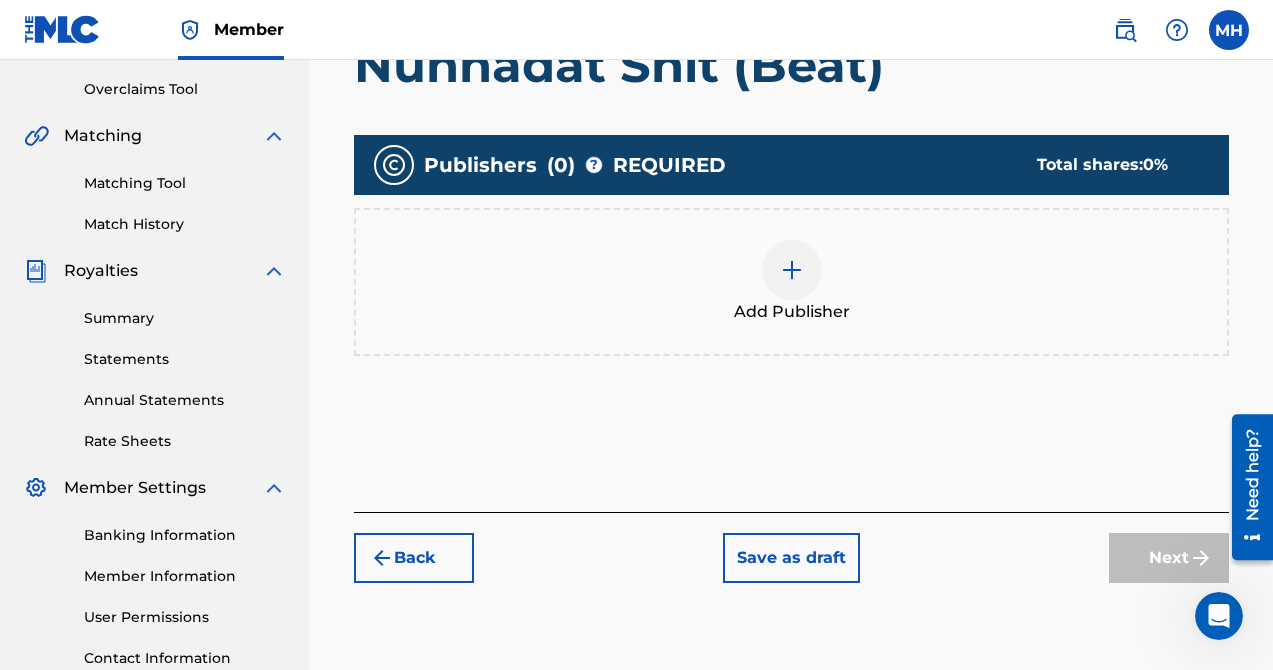 click at bounding box center [792, 270] 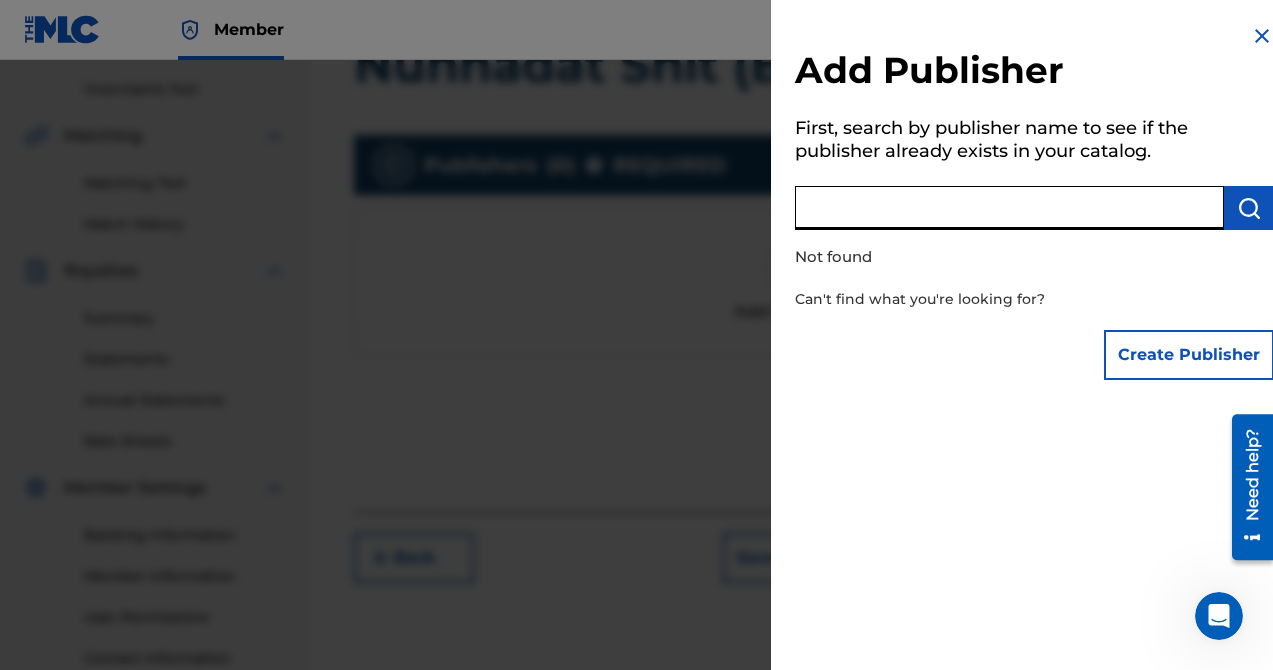 click at bounding box center [1009, 208] 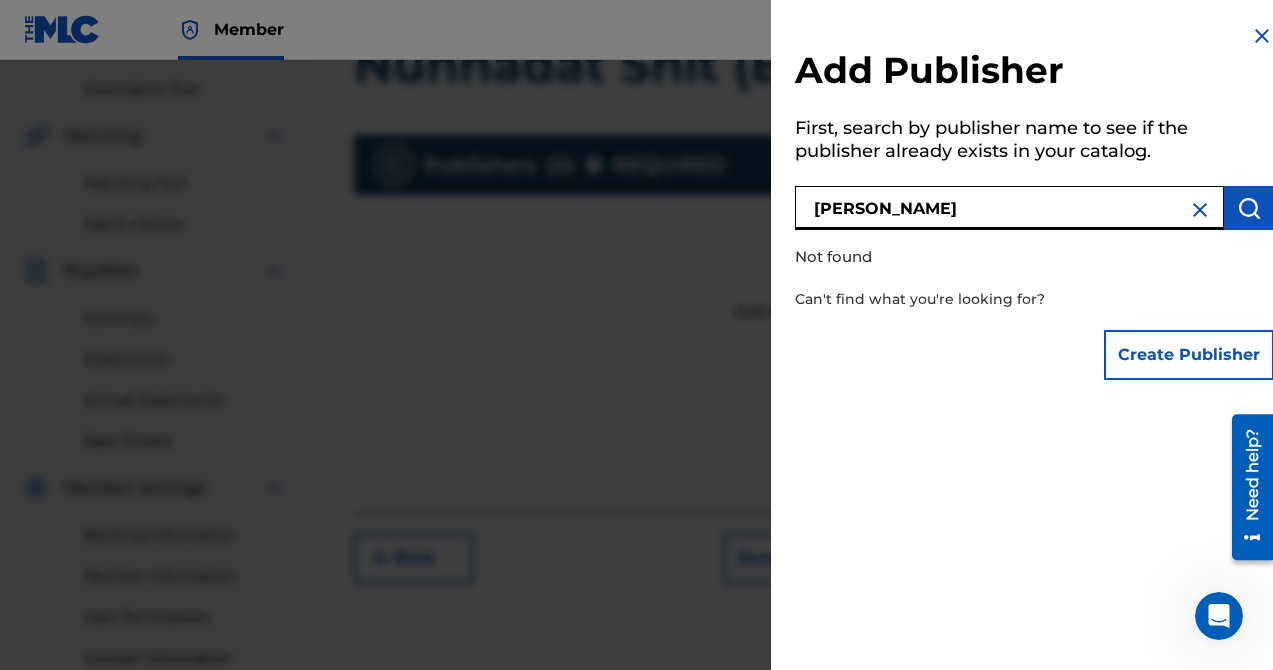 type on "[PERSON_NAME]" 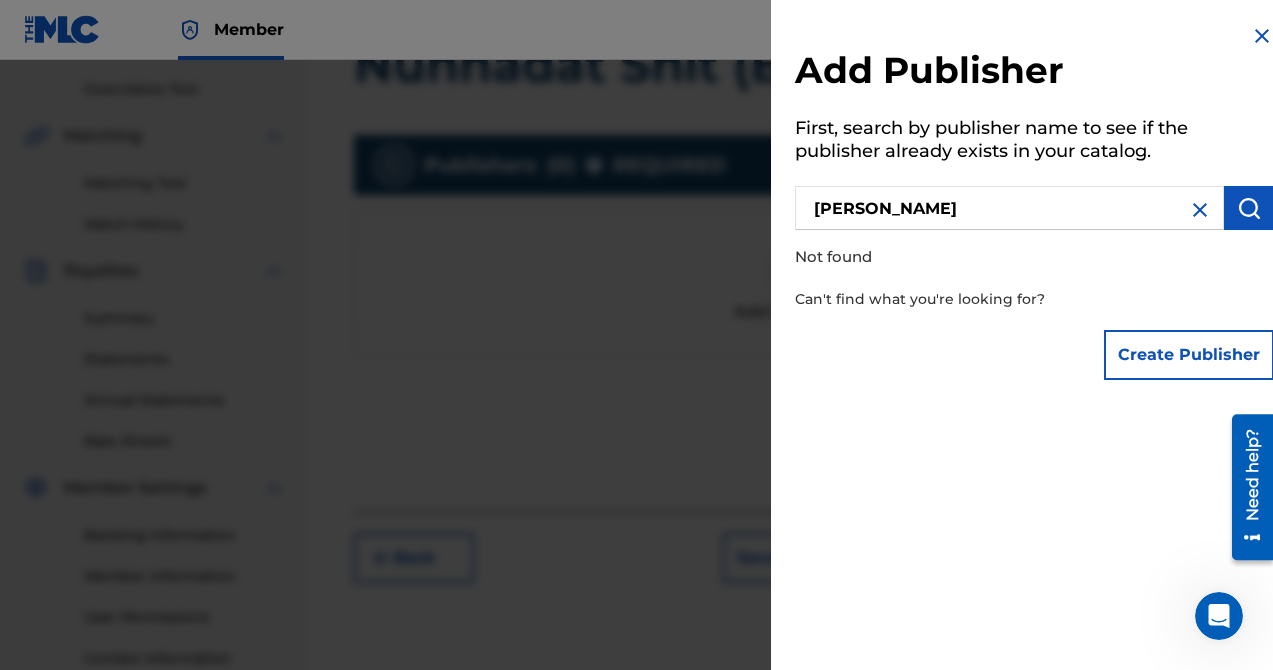 click at bounding box center (1249, 208) 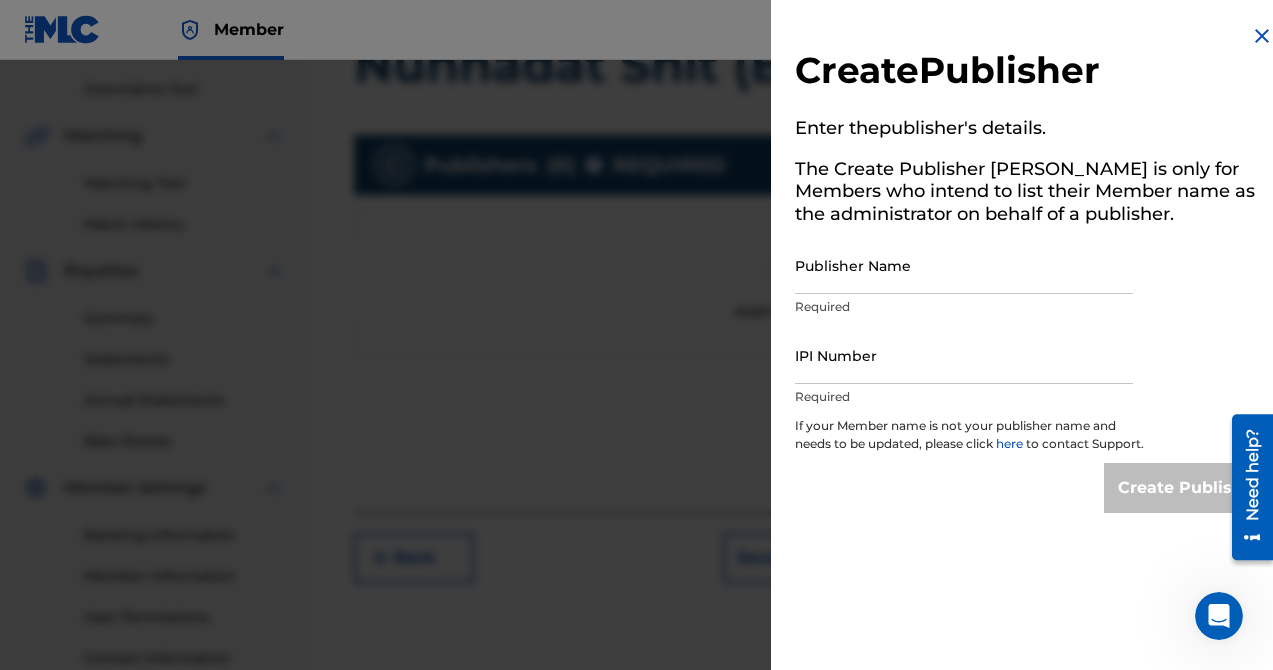 click at bounding box center [1262, 36] 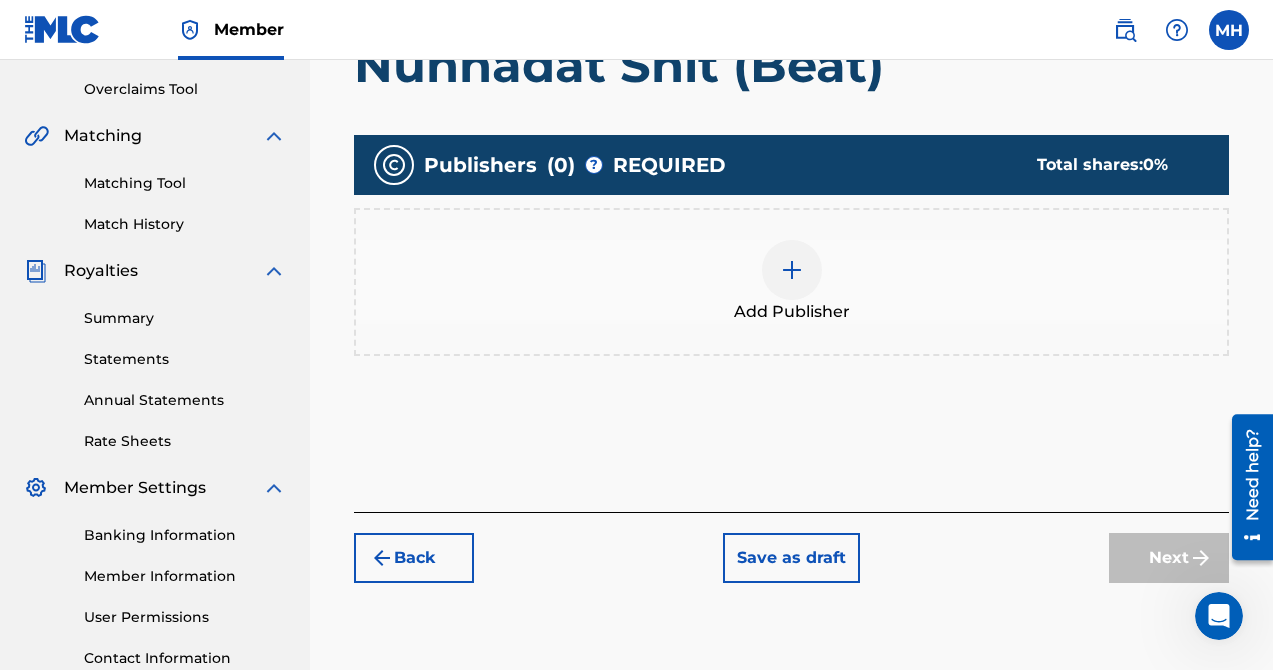 click at bounding box center (792, 270) 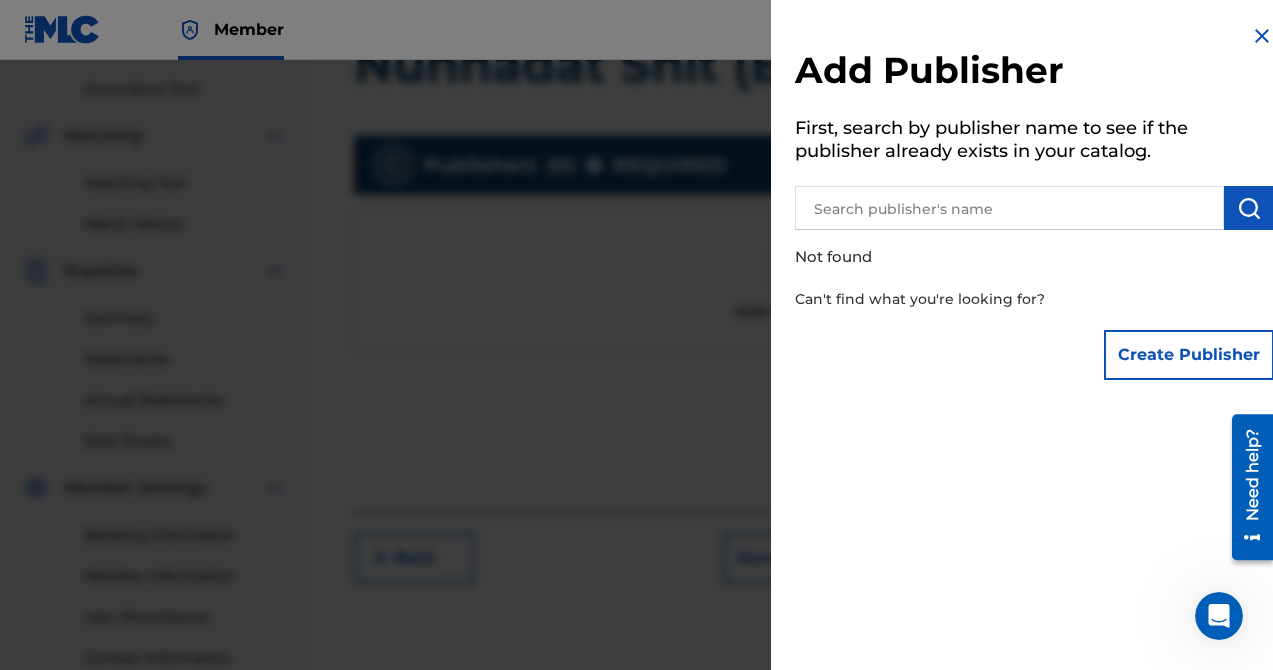 click on "Create Publisher" at bounding box center [1189, 355] 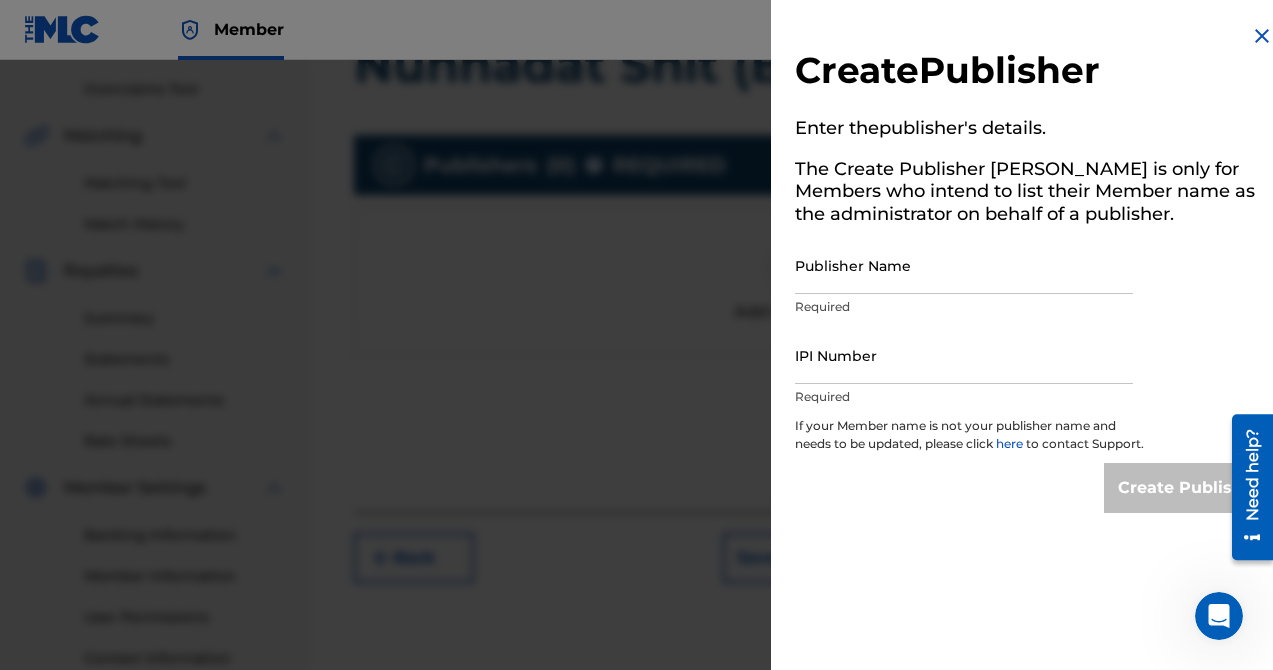 click on "Publisher Name" at bounding box center [964, 265] 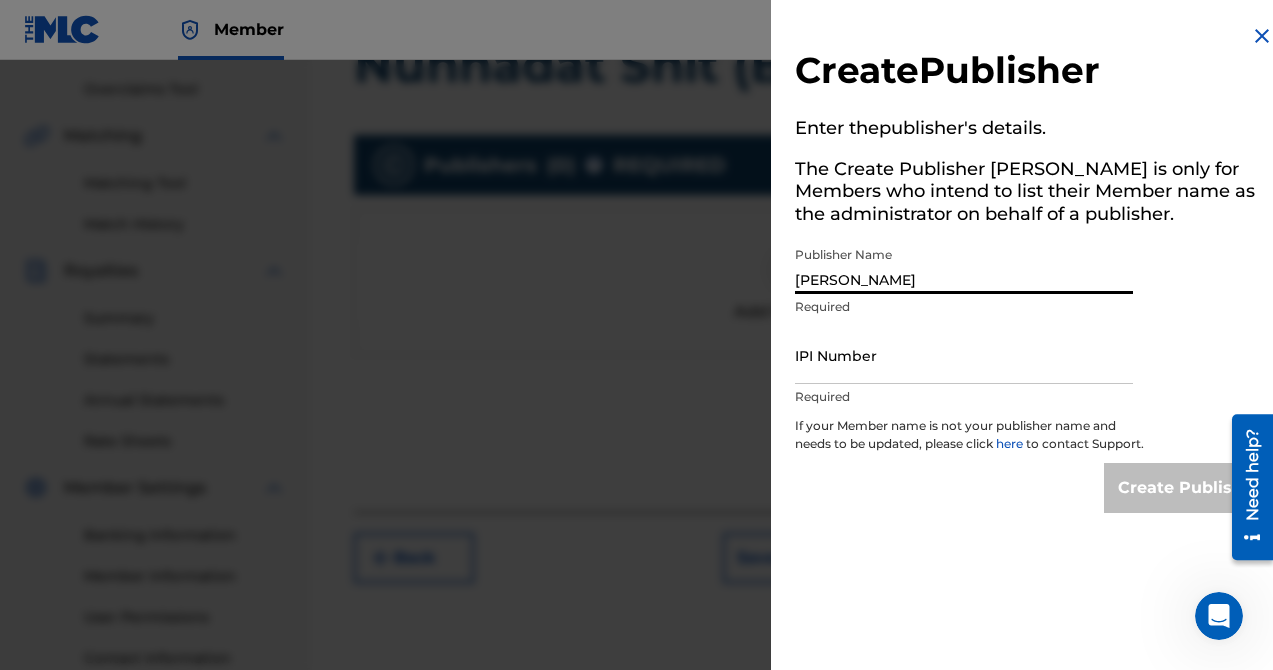type on "[PERSON_NAME]" 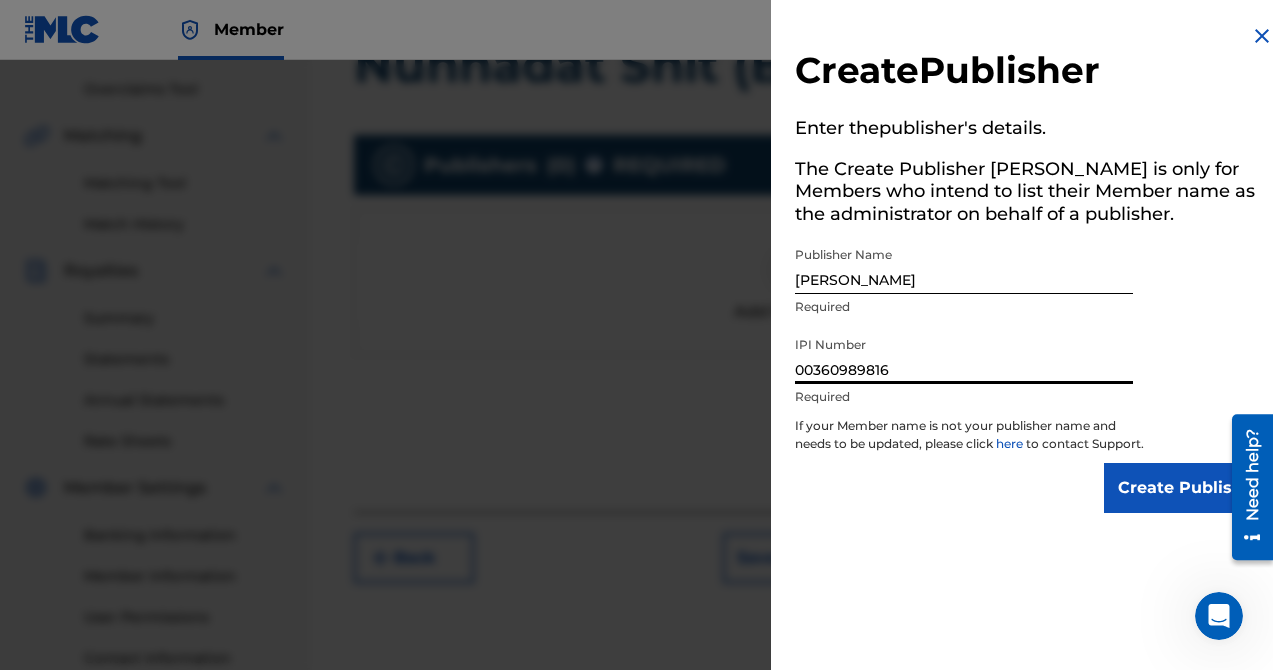 type on "00360989816" 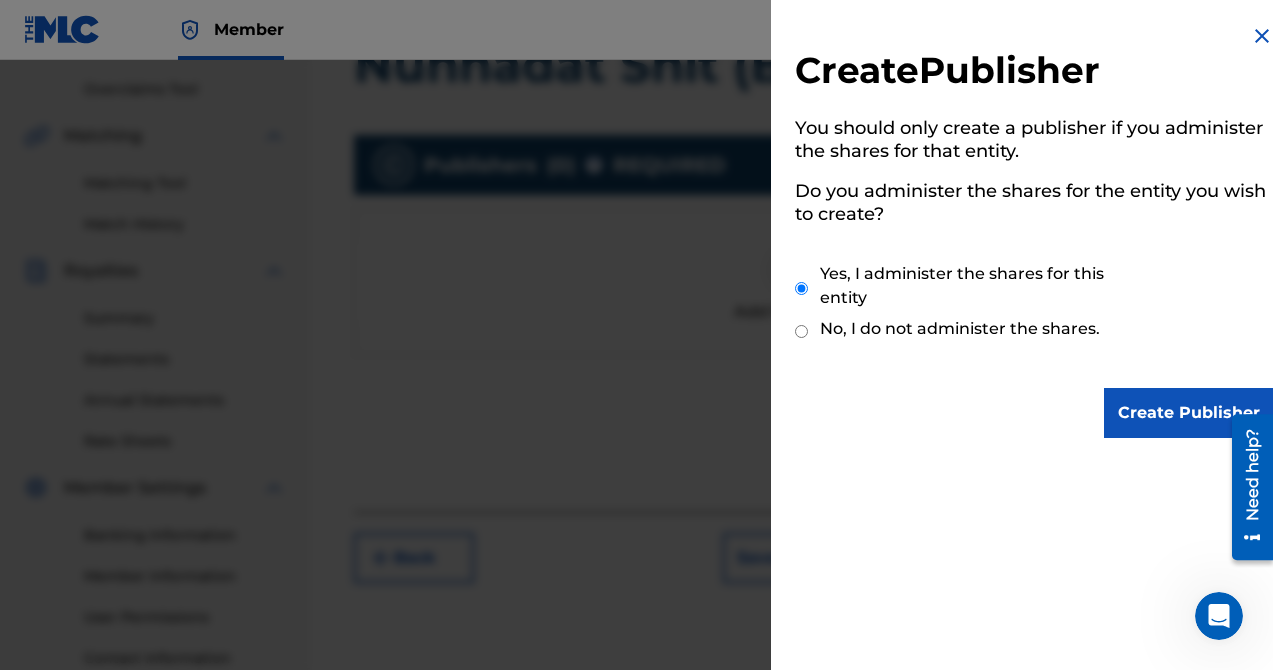 click on "Create Publisher" at bounding box center (1189, 413) 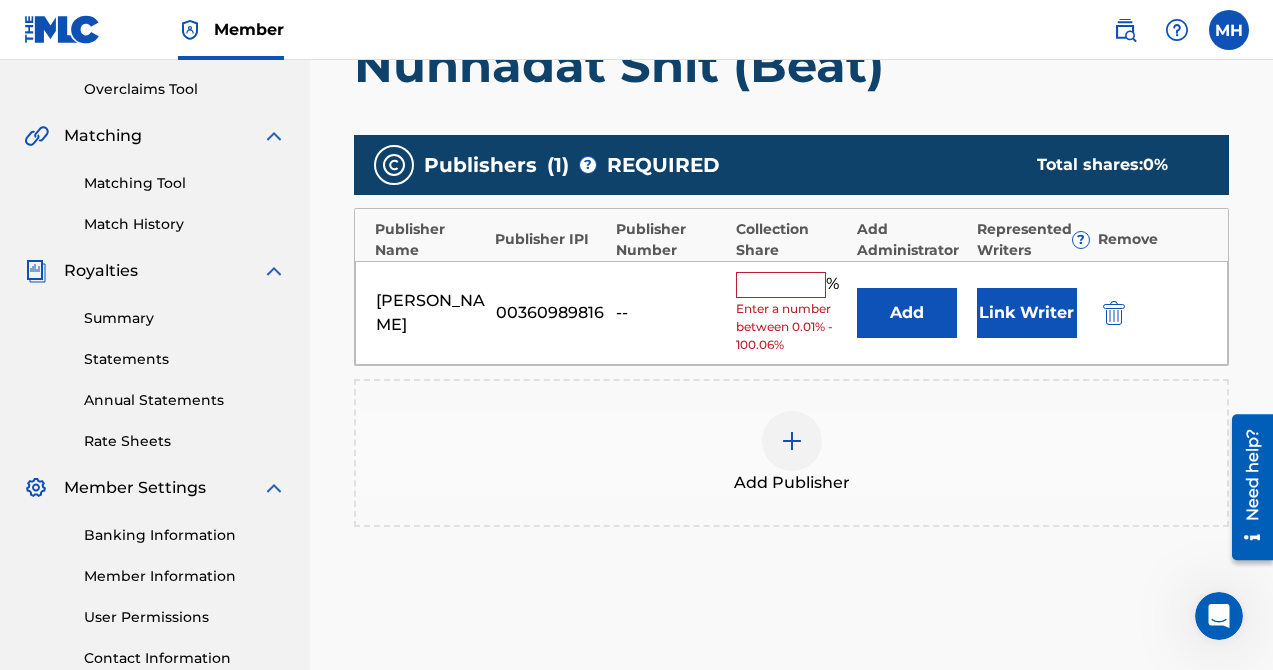 click at bounding box center [781, 285] 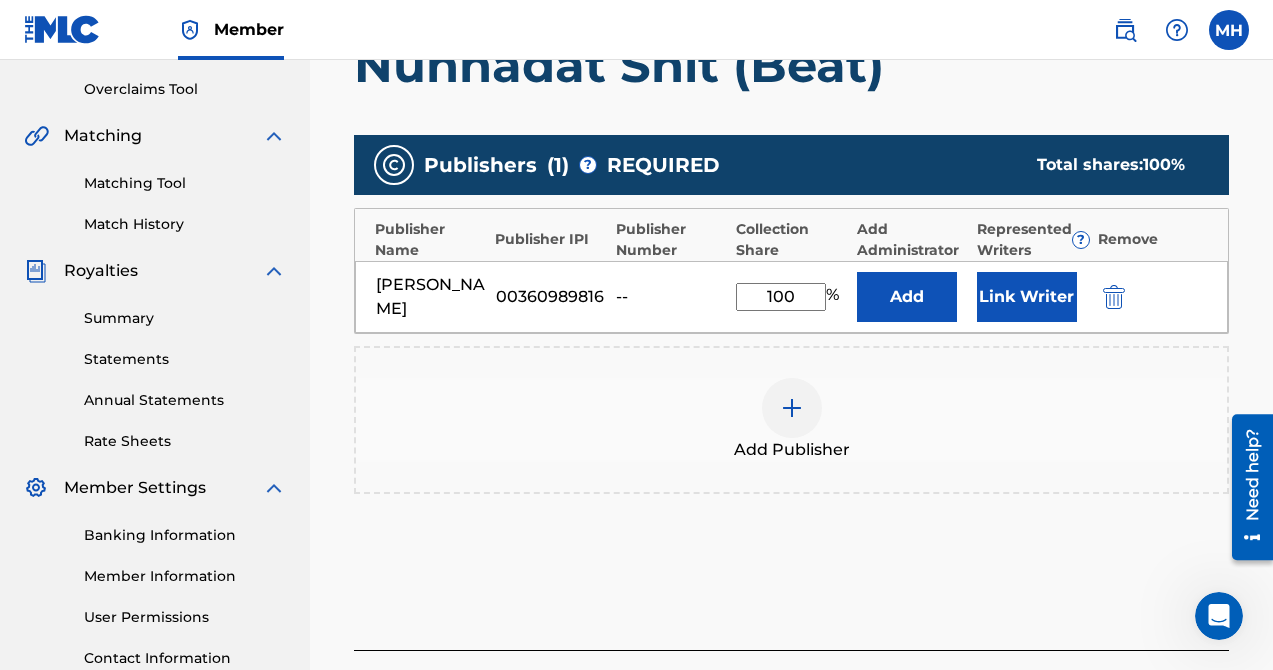 type on "100" 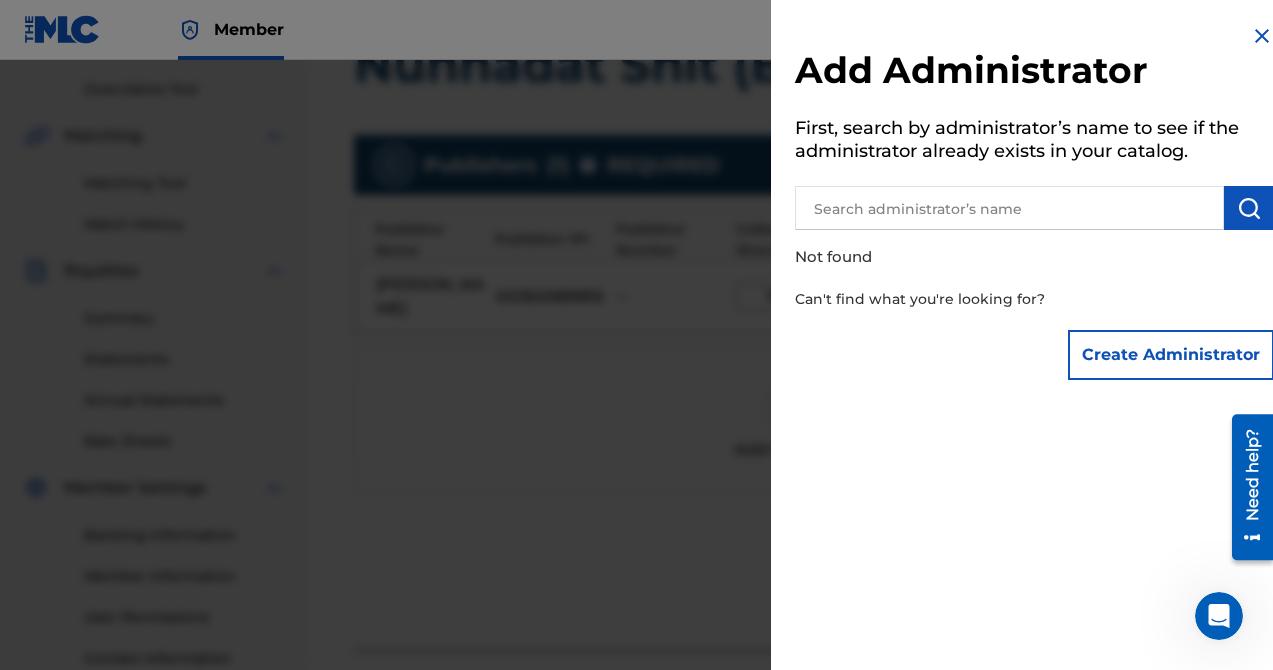 click at bounding box center (1262, 36) 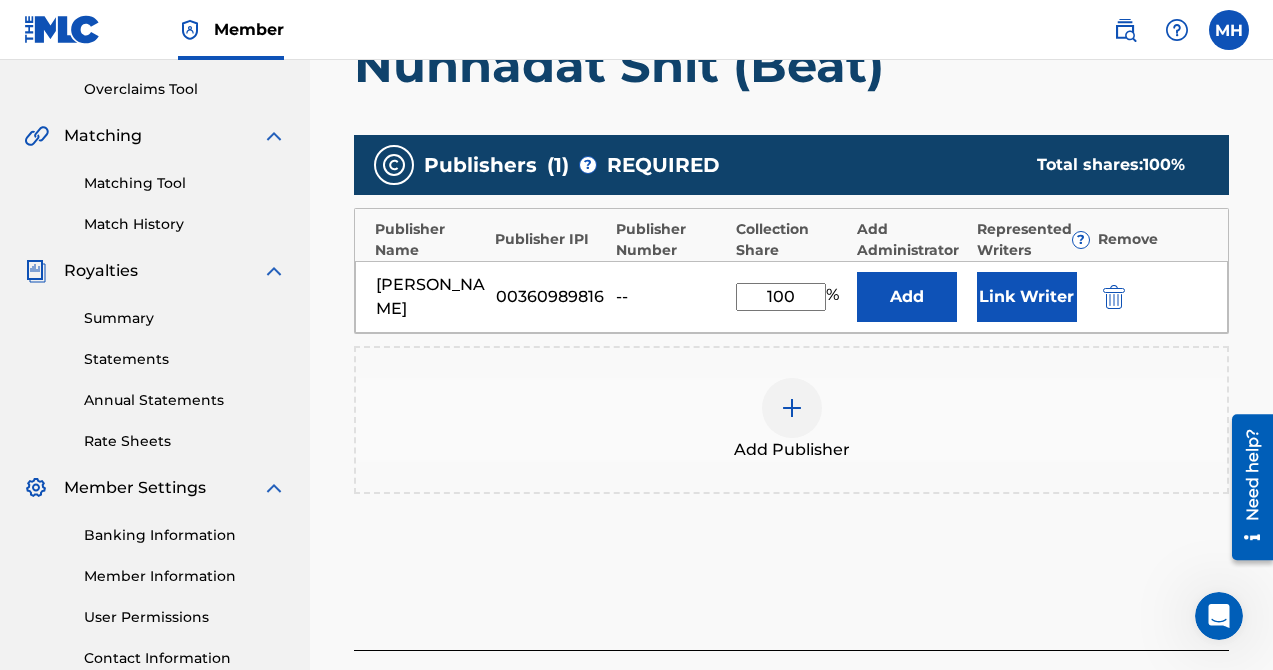 click on "Link Writer" at bounding box center (1027, 297) 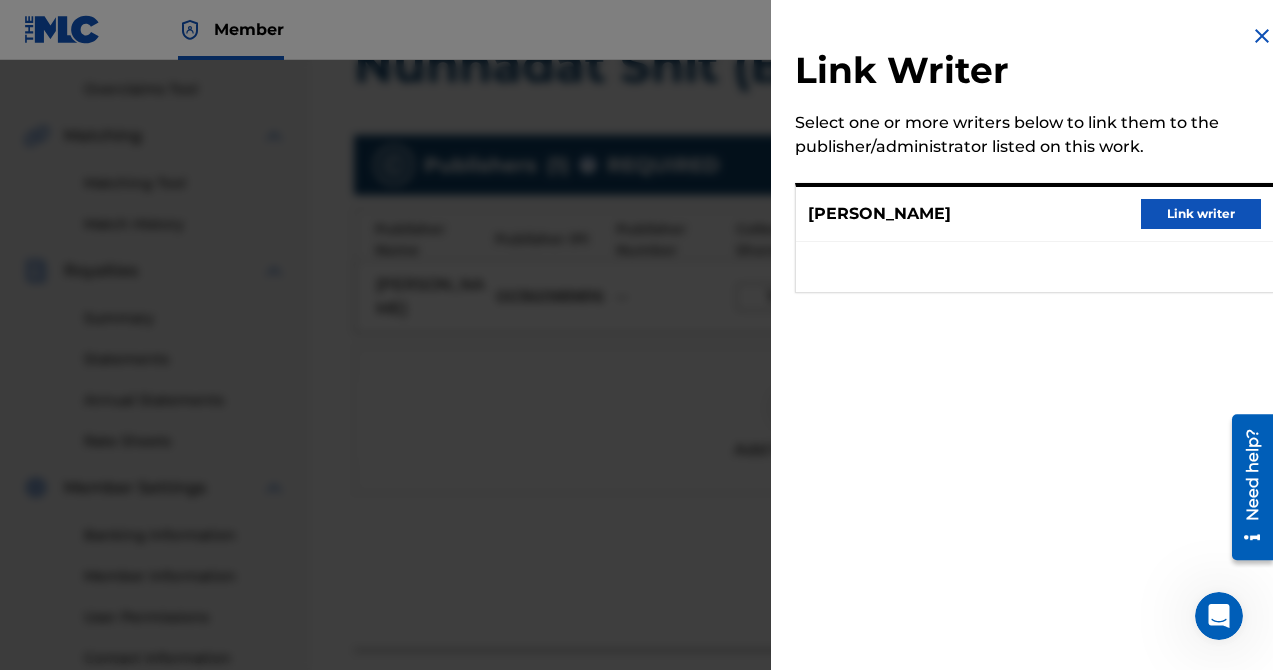 click on "Link writer" at bounding box center (1201, 214) 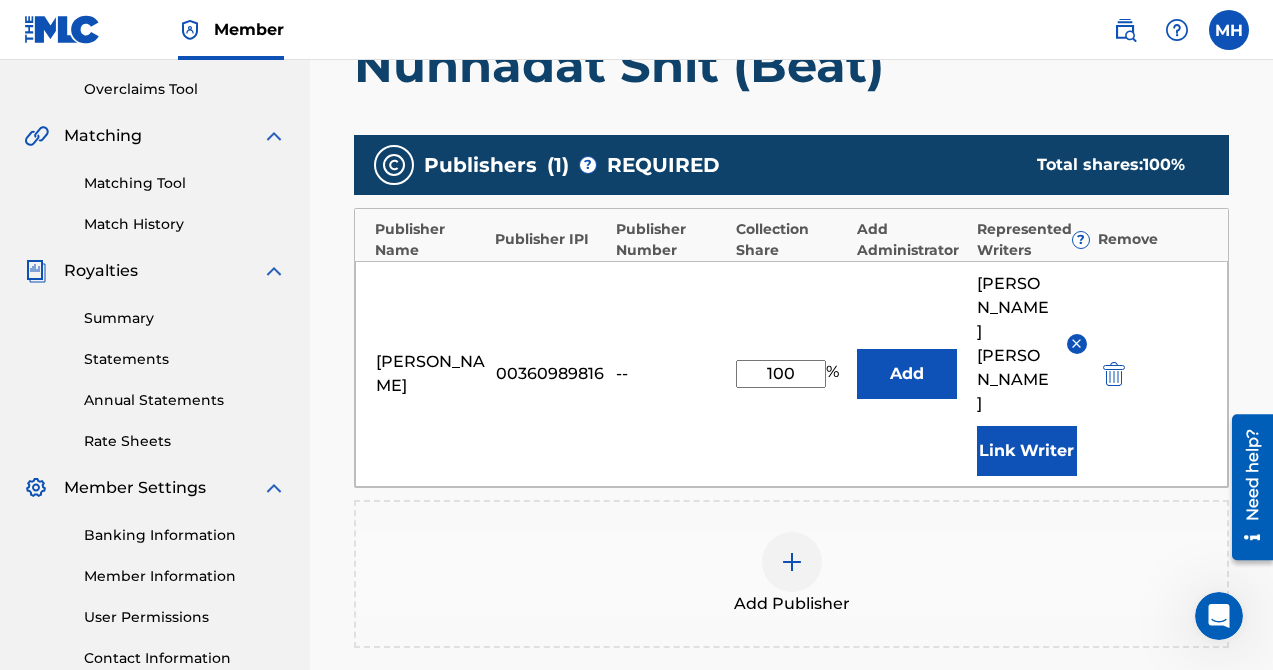 click on "Add" at bounding box center [907, 374] 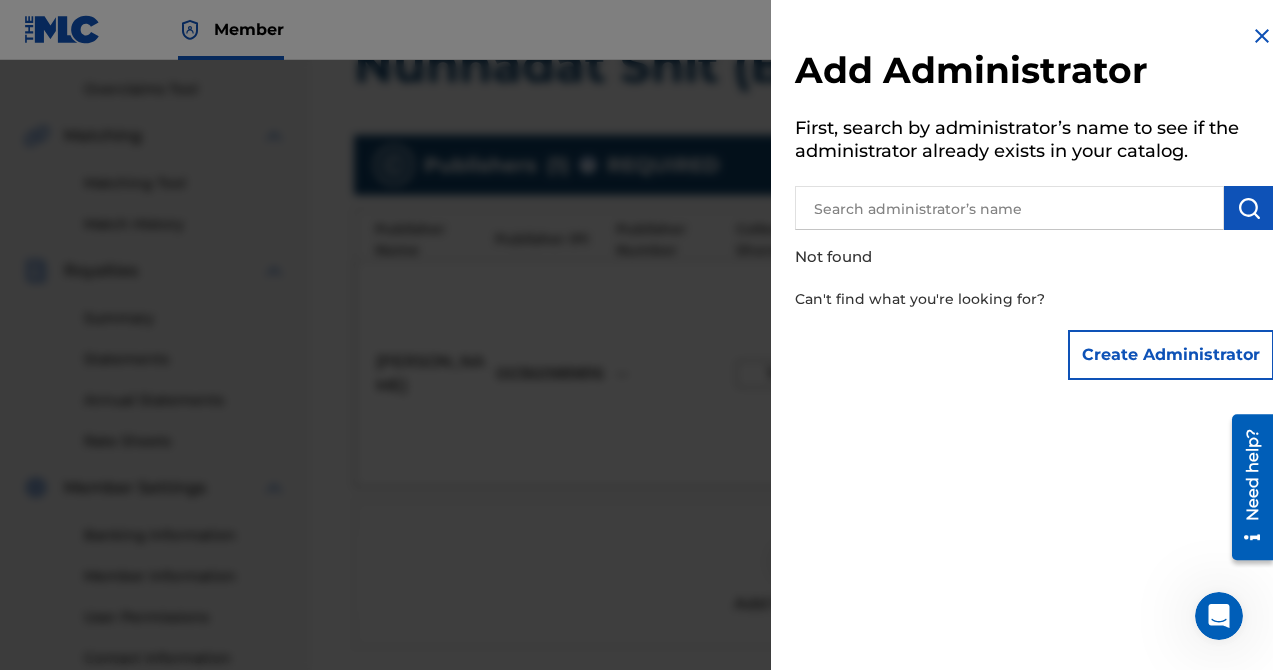 click at bounding box center (1009, 208) 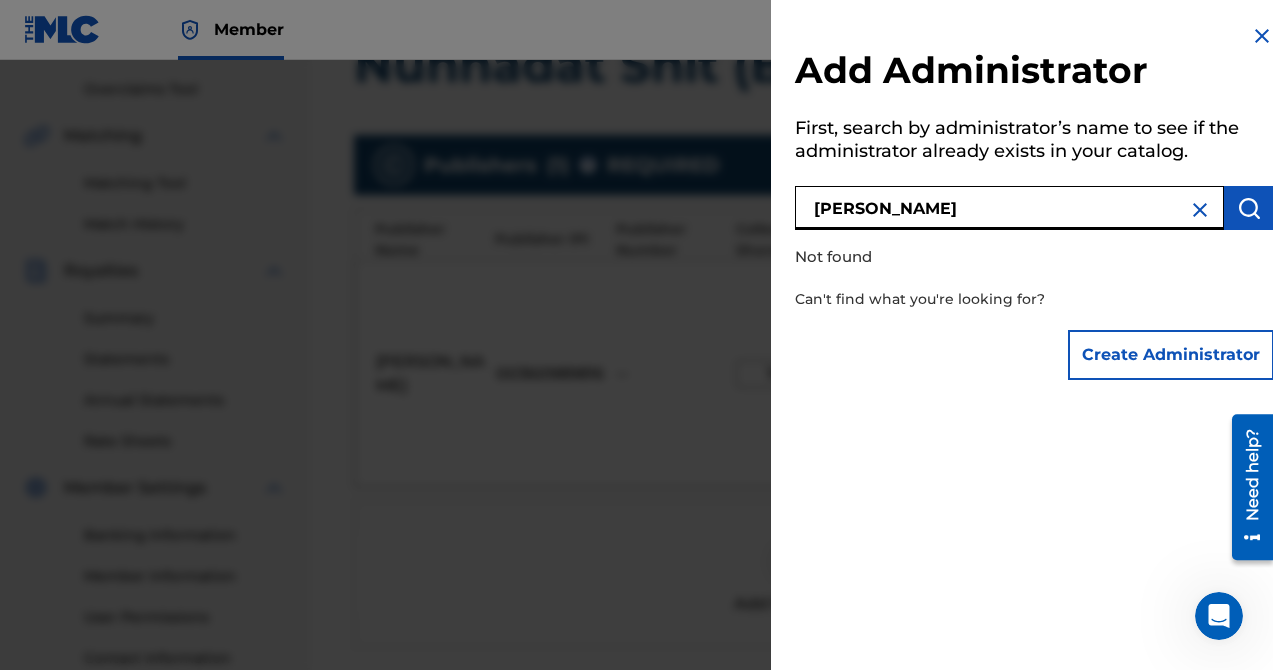 type on "[PERSON_NAME]" 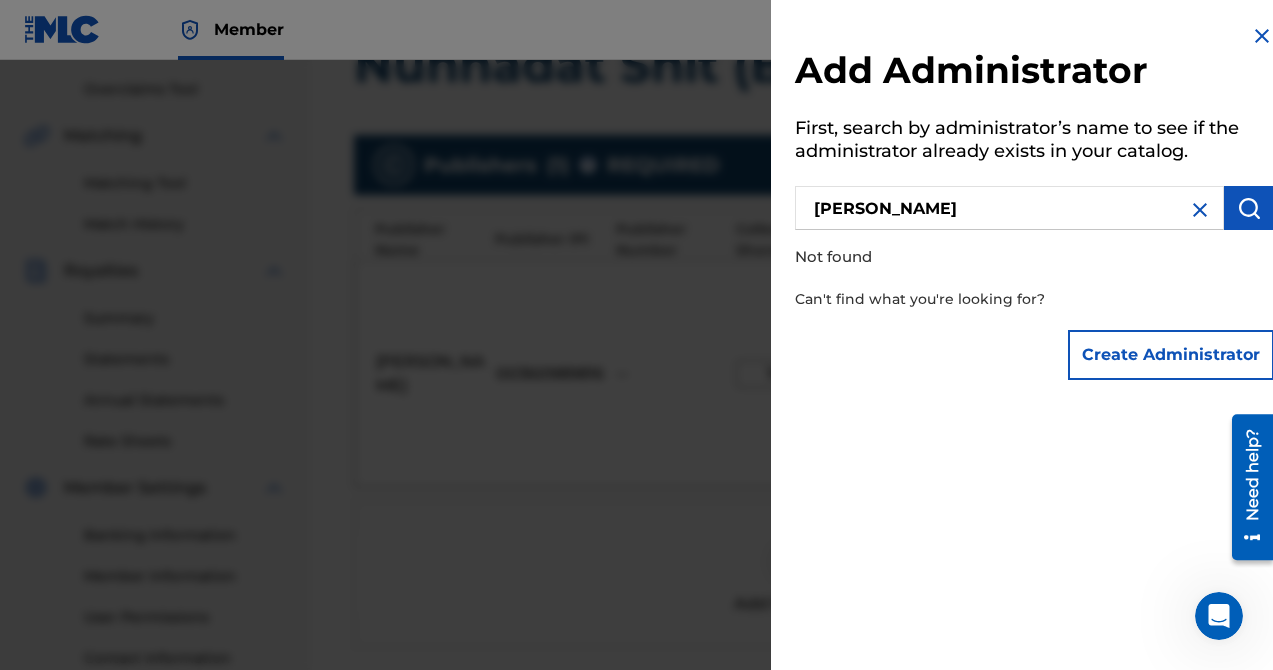 click on "Create Administrator" at bounding box center (1171, 355) 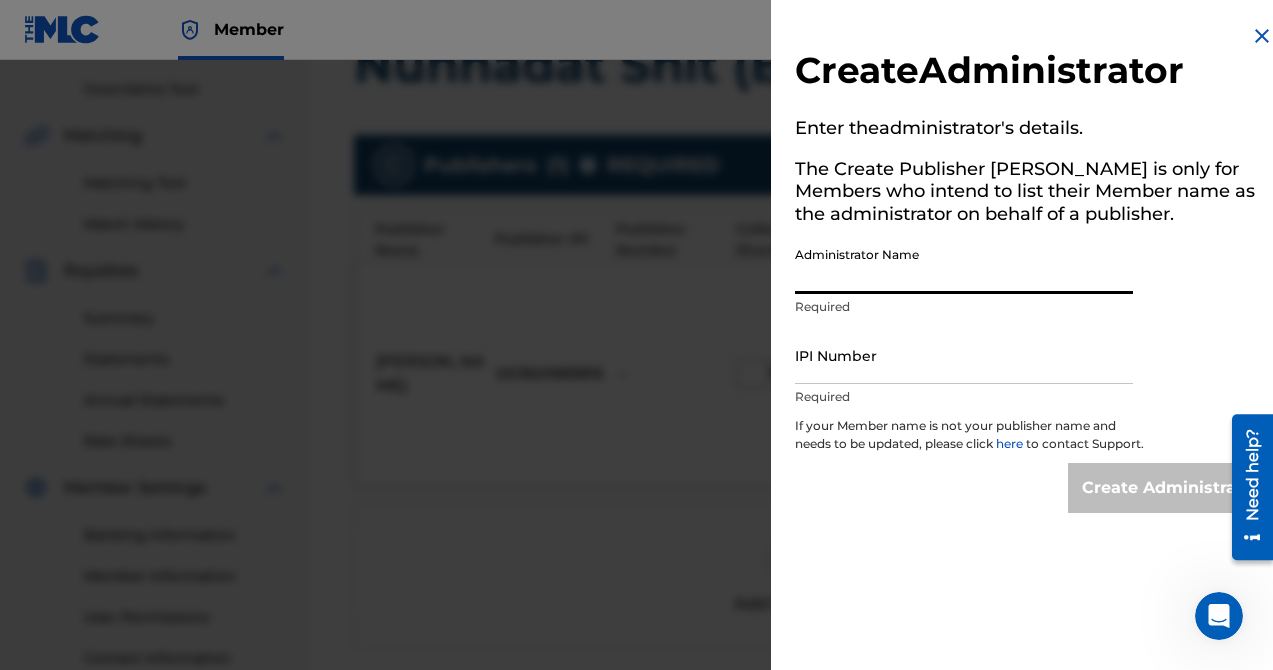 click on "Administrator Name" at bounding box center [964, 265] 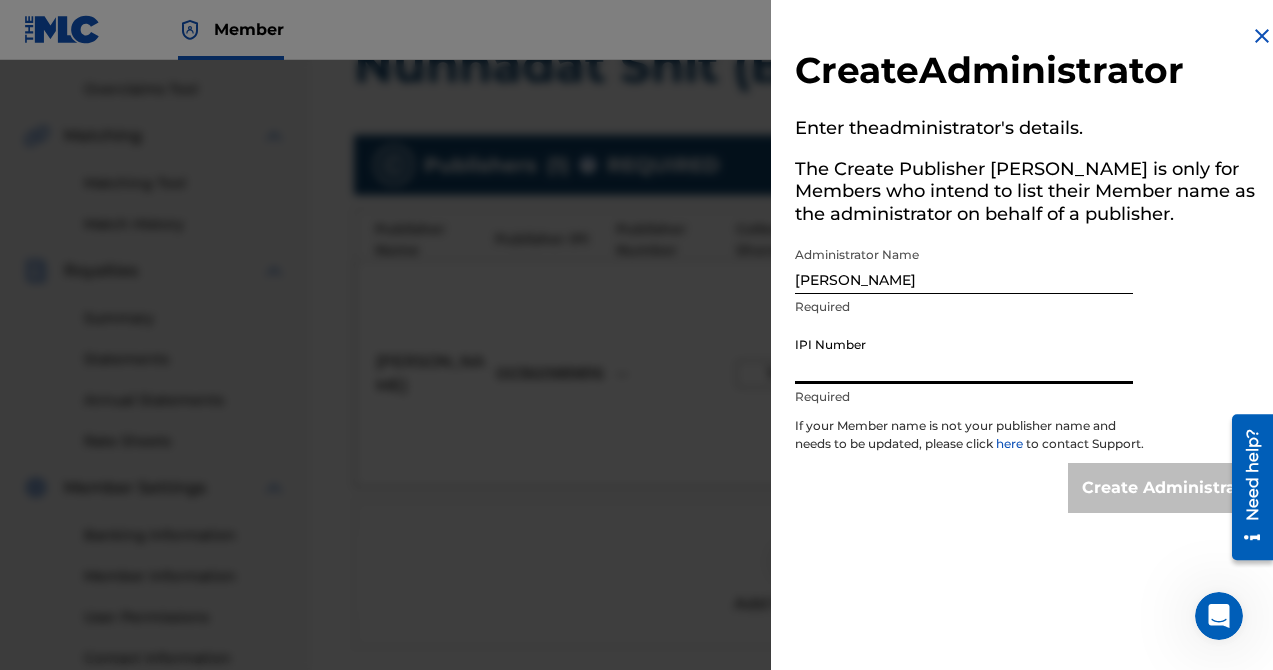 click on "IPI Number" at bounding box center (964, 355) 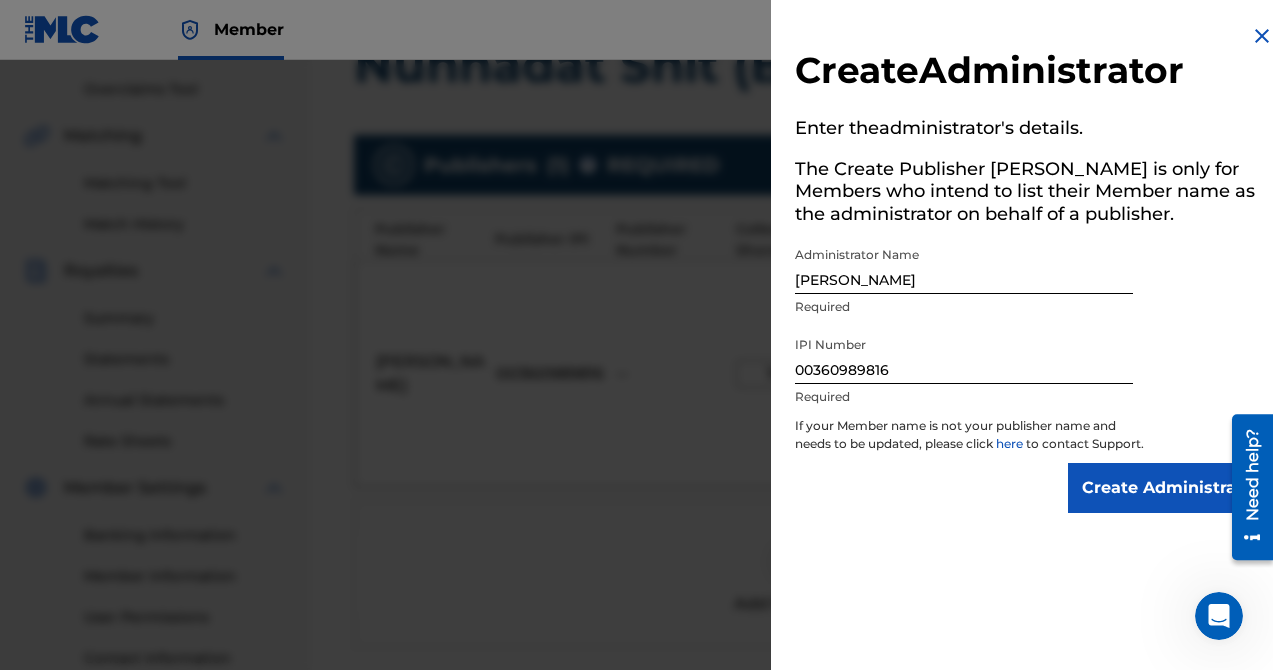 click on "Create Administrator" at bounding box center [1171, 488] 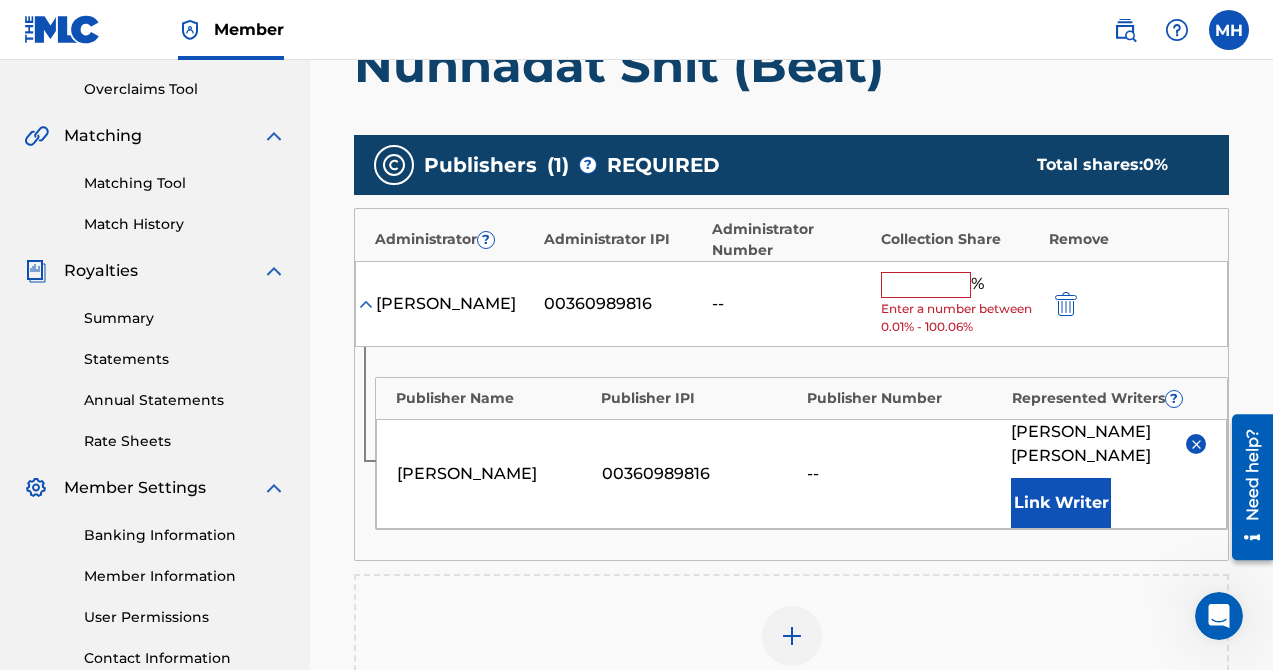 click at bounding box center (926, 285) 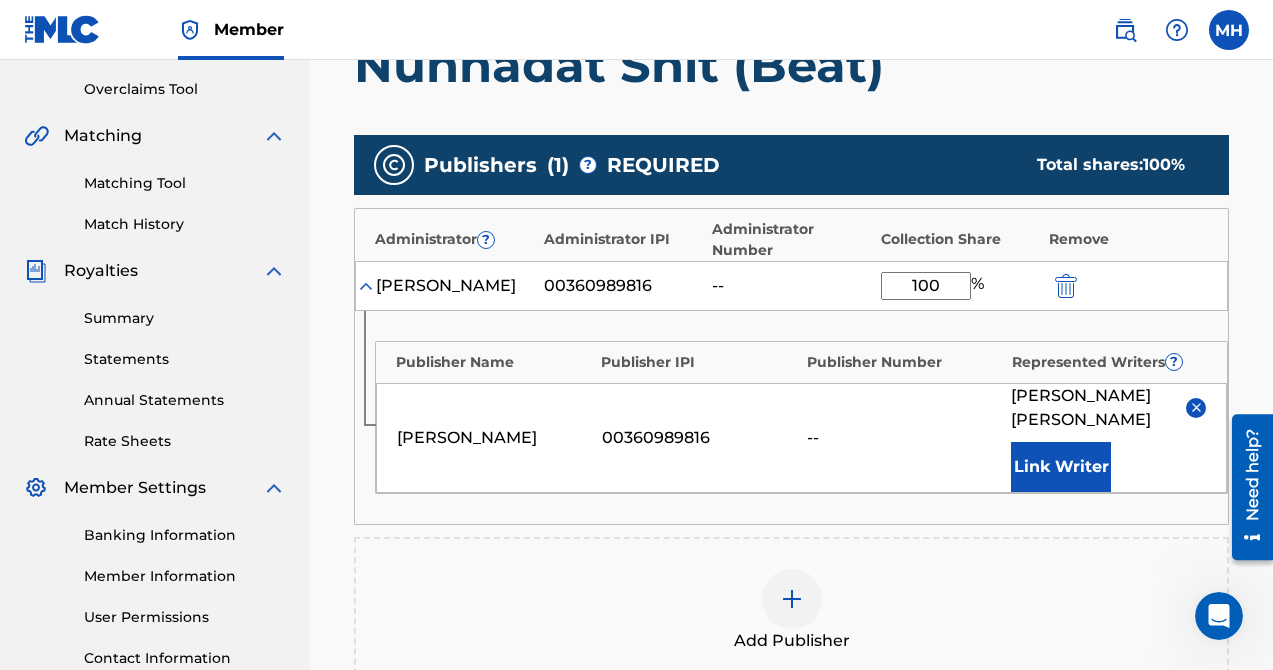 type on "100" 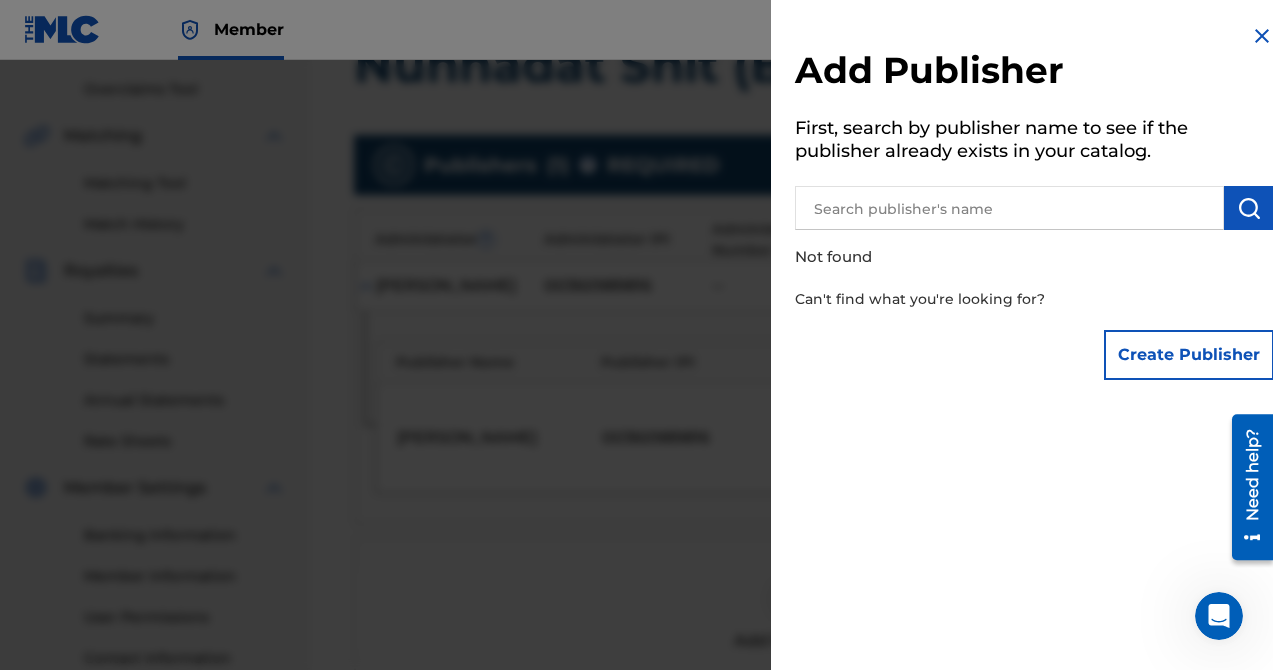 click at bounding box center (1262, 36) 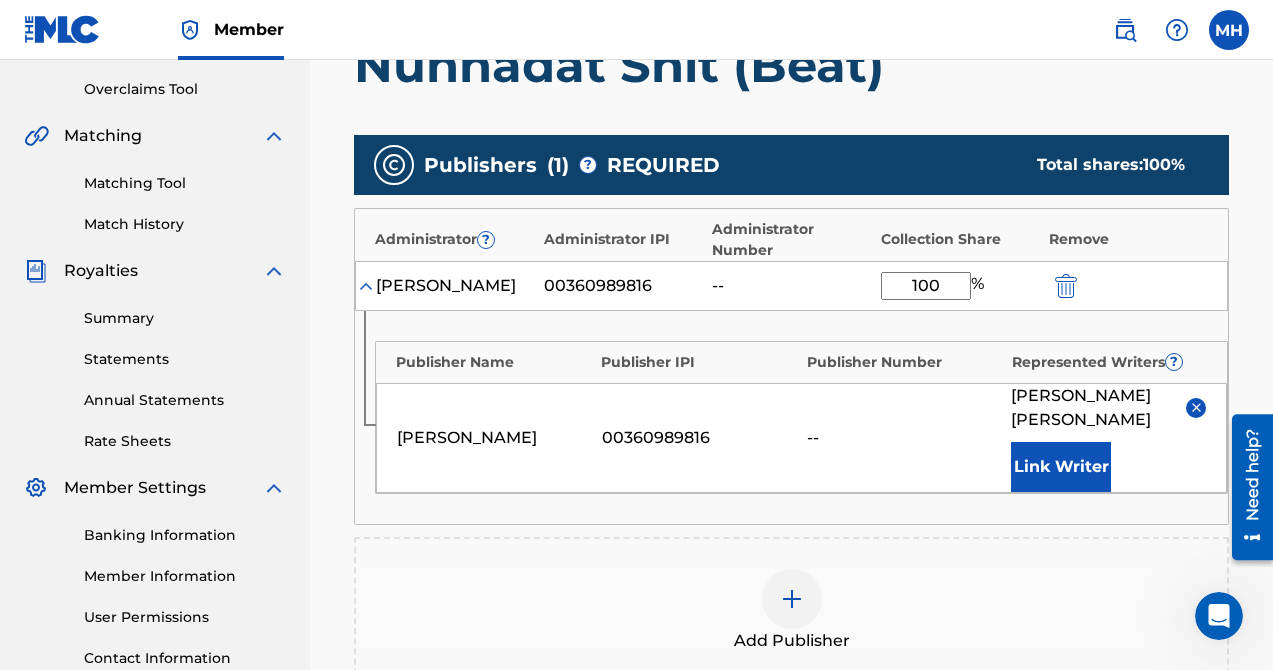 click on "00360989816" at bounding box center [699, 438] 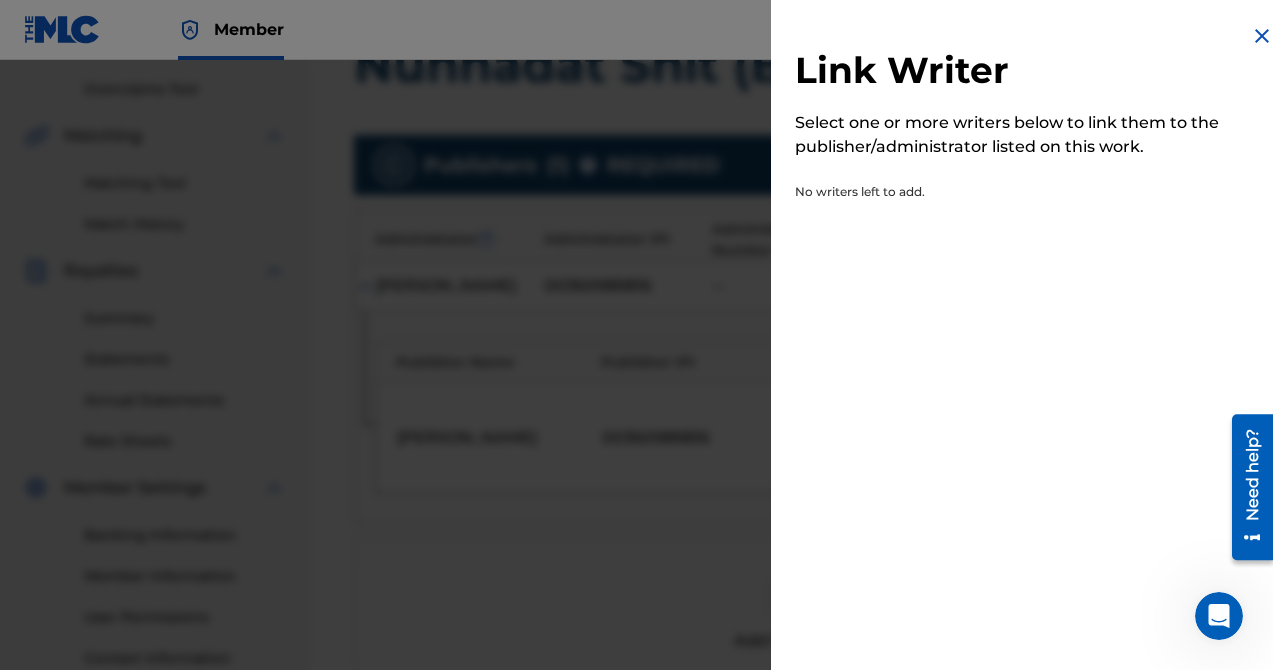 click at bounding box center [1262, 36] 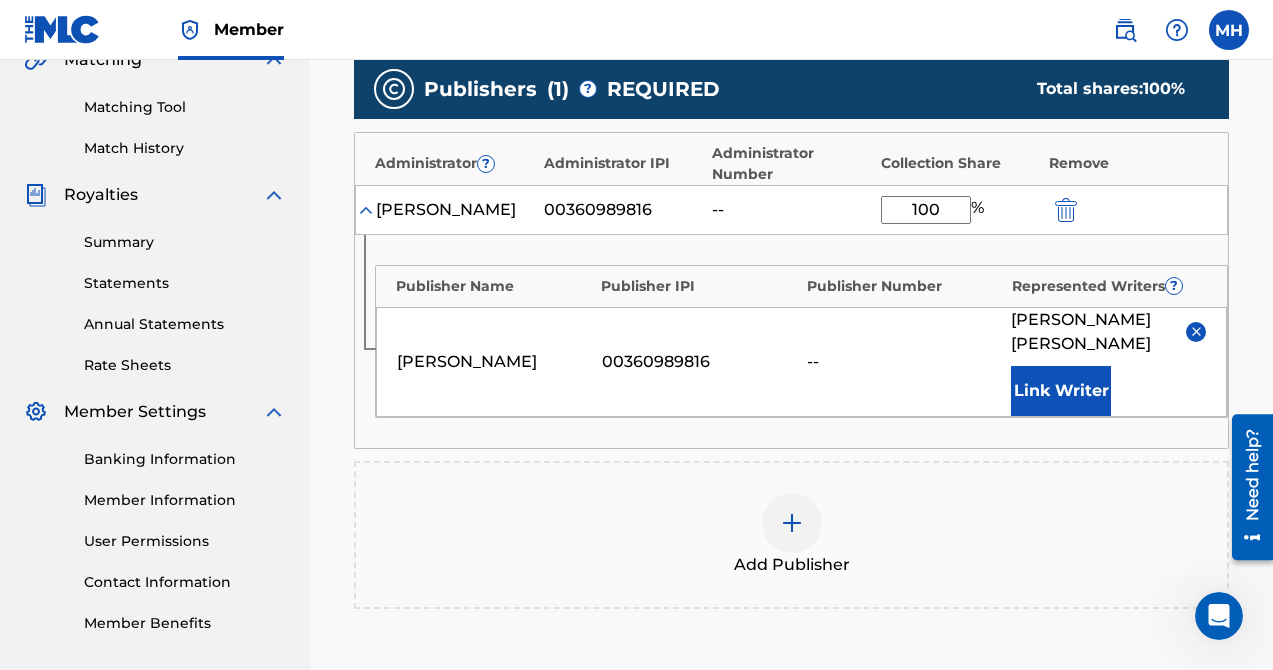 scroll, scrollTop: 484, scrollLeft: 0, axis: vertical 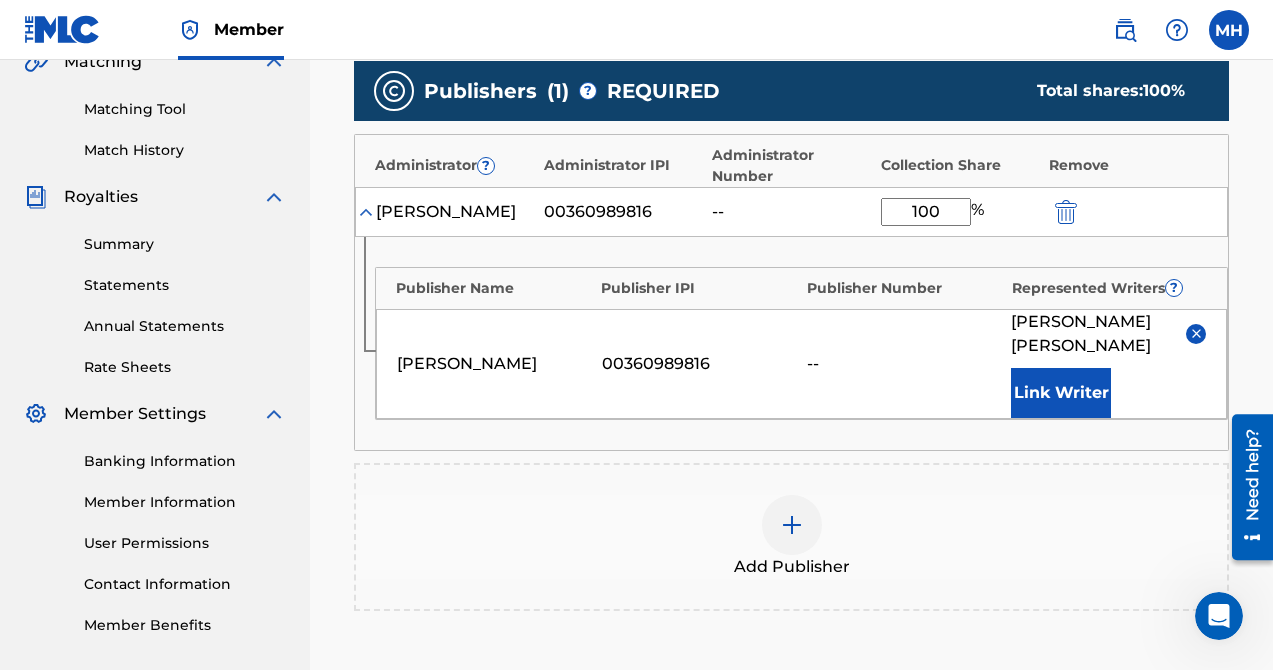 click at bounding box center (1066, 212) 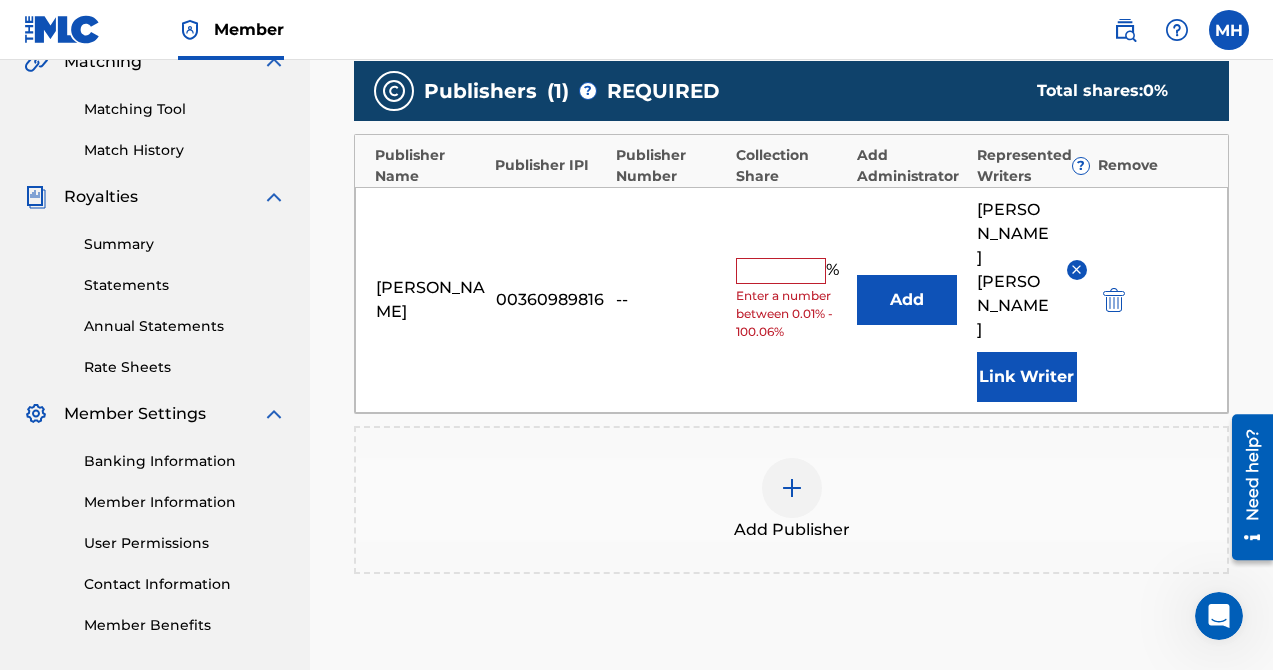 click at bounding box center [1076, 269] 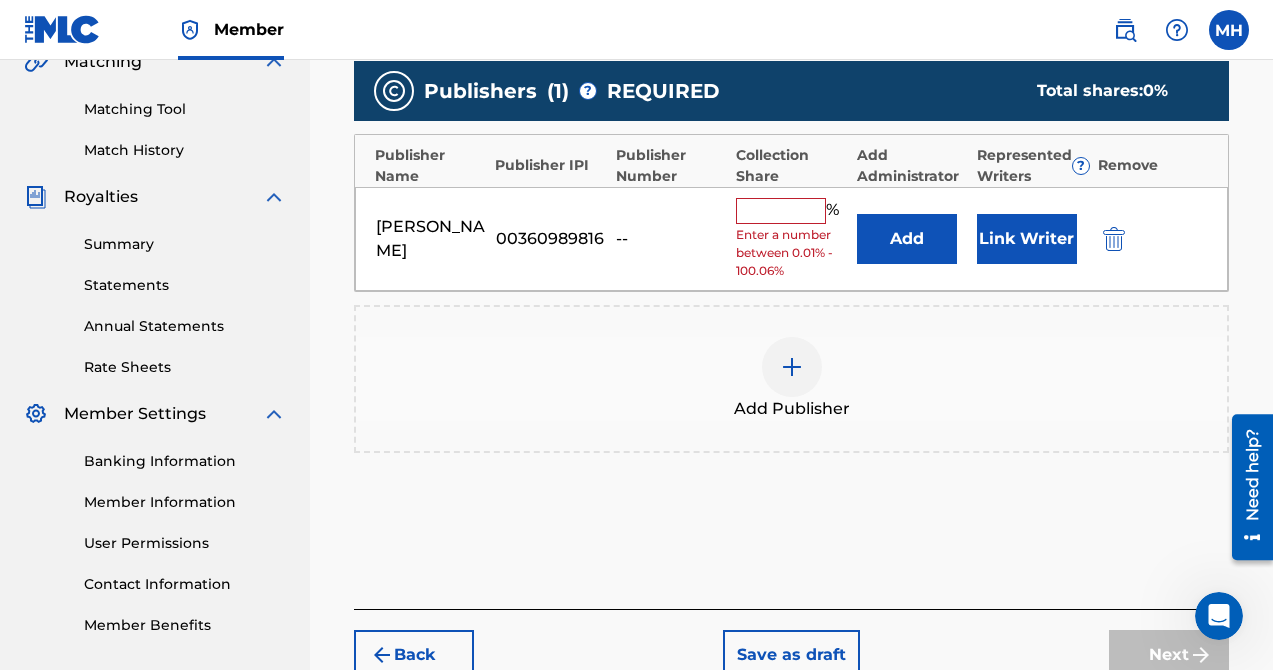 click at bounding box center (781, 211) 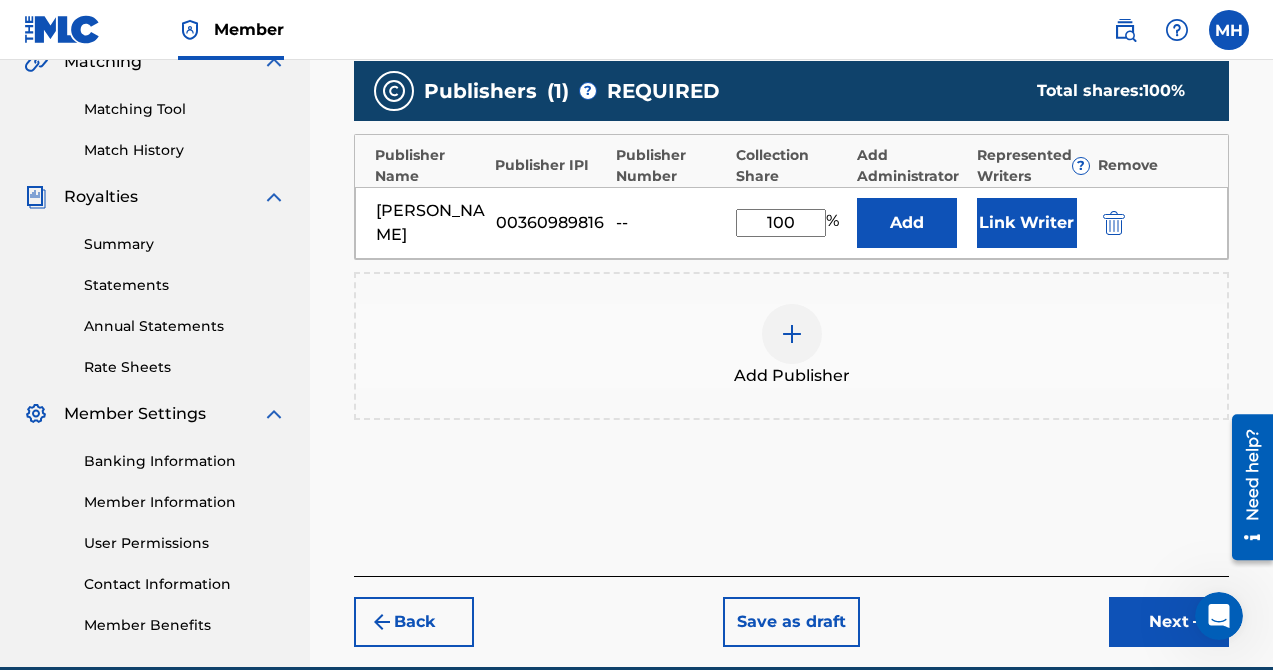 click on "Next" at bounding box center (1169, 622) 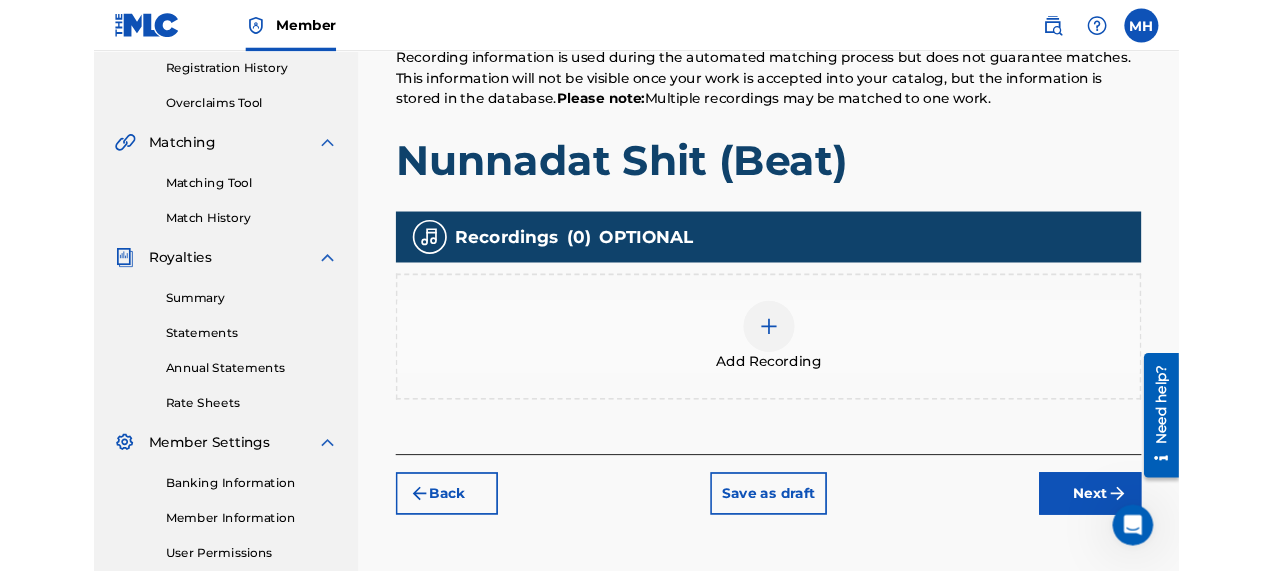 scroll, scrollTop: 450, scrollLeft: 0, axis: vertical 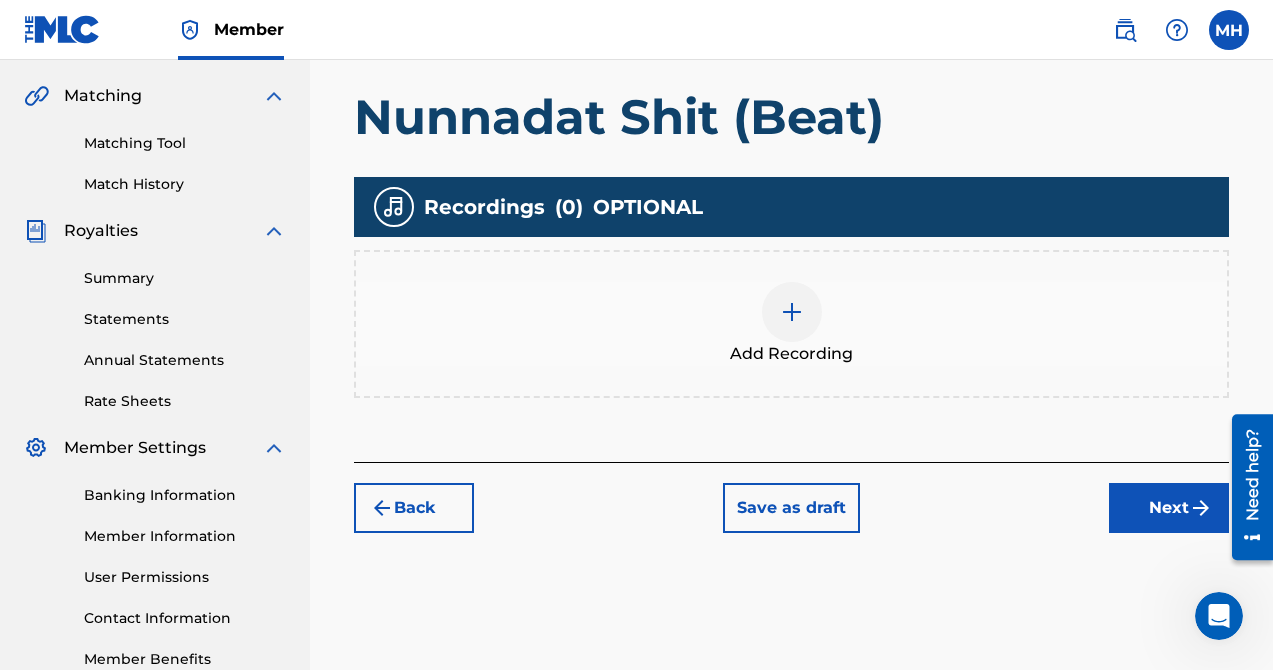 click on "Consent Details [#IABV2SETTINGS#] About This website uses cookies We use cookies to personalise content and ads, to provide social media features and to analyse our traffic. We also share information about your use of our site with our social media, advertising and analytics partners who may combine it with other information that you’ve provided to them or that they’ve collected from your use of their services. You consent to our cookies if you continue to use our website. Consent Selection Necessary   Preferences   Statistics   Marketing   Show details Details Necessary    41   Necessary cookies help make a website usable by enabling basic functions like page navigation and access to secure areas of the website. The website cannot function properly without these cookies.  Meta Platforms, Inc. 3 Learn more about this provider lastExternalReferrer Detects how the user reached the website by registering their last URL-address. Maximum Storage Duration : Persistent Type : HTML Local Storage : Persistent Type" at bounding box center [636, -115] 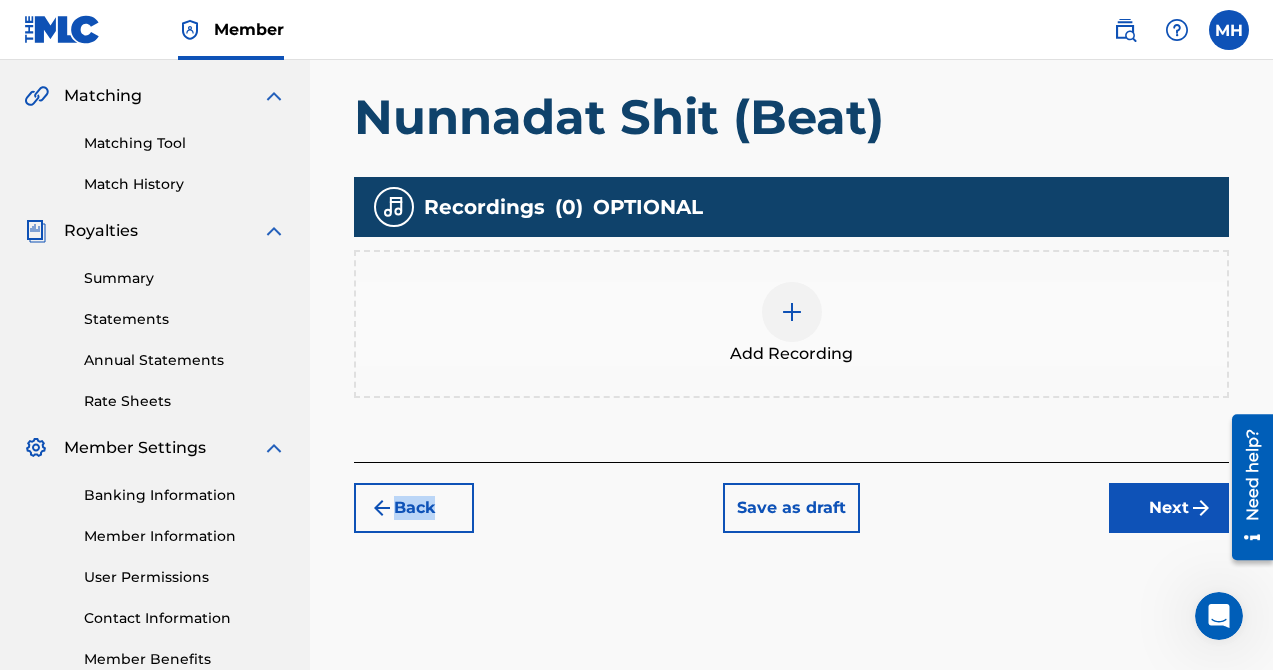 click on "Consent Details [#IABV2SETTINGS#] About This website uses cookies We use cookies to personalise content and ads, to provide social media features and to analyse our traffic. We also share information about your use of our site with our social media, advertising and analytics partners who may combine it with other information that you’ve provided to them or that they’ve collected from your use of their services. You consent to our cookies if you continue to use our website. Consent Selection Necessary   Preferences   Statistics   Marketing   Show details Details Necessary    41   Necessary cookies help make a website usable by enabling basic functions like page navigation and access to secure areas of the website. The website cannot function properly without these cookies.  Meta Platforms, Inc. 3 Learn more about this provider lastExternalReferrer Detects how the user reached the website by registering their last URL-address. Maximum Storage Duration : Persistent Type : HTML Local Storage : Persistent Type" at bounding box center (636, -115) 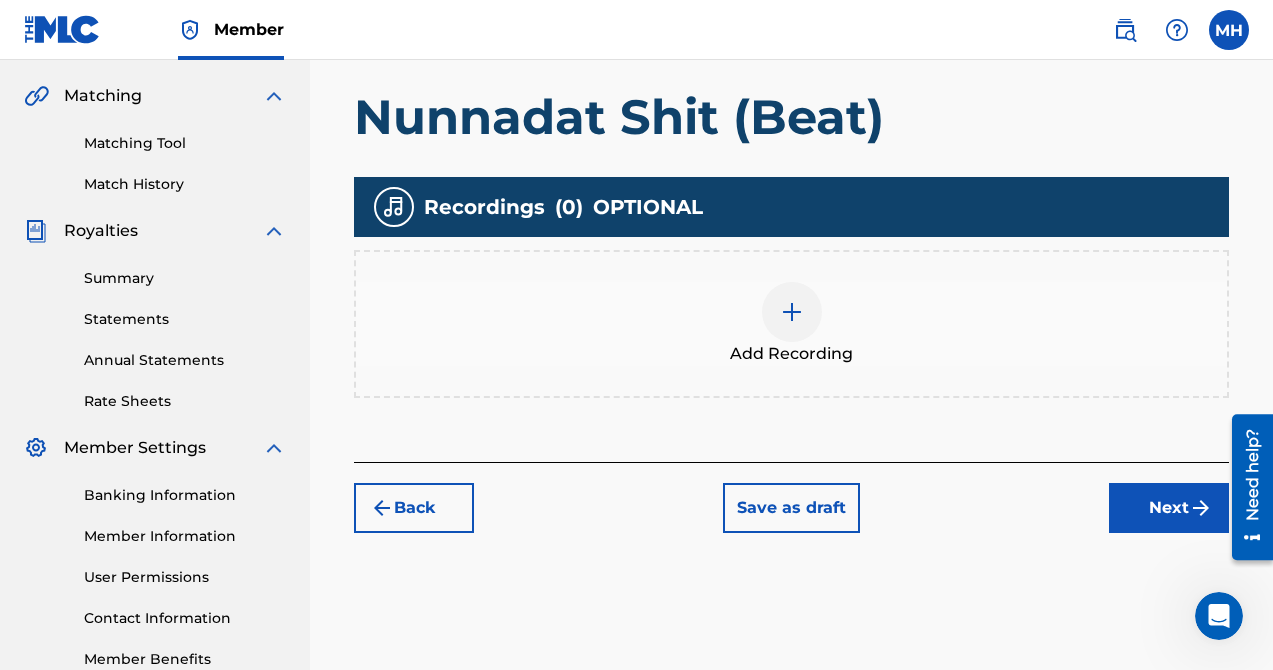 click on "Consent Details [#IABV2SETTINGS#] About This website uses cookies We use cookies to personalise content and ads, to provide social media features and to analyse our traffic. We also share information about your use of our site with our social media, advertising and analytics partners who may combine it with other information that you’ve provided to them or that they’ve collected from your use of their services. You consent to our cookies if you continue to use our website. Consent Selection Necessary   Preferences   Statistics   Marketing   Show details Details Necessary    41   Necessary cookies help make a website usable by enabling basic functions like page navigation and access to secure areas of the website. The website cannot function properly without these cookies.  Meta Platforms, Inc. 3 Learn more about this provider lastExternalReferrer Detects how the user reached the website by registering their last URL-address. Maximum Storage Duration : Persistent Type : HTML Local Storage : Persistent Type" at bounding box center [636, -115] 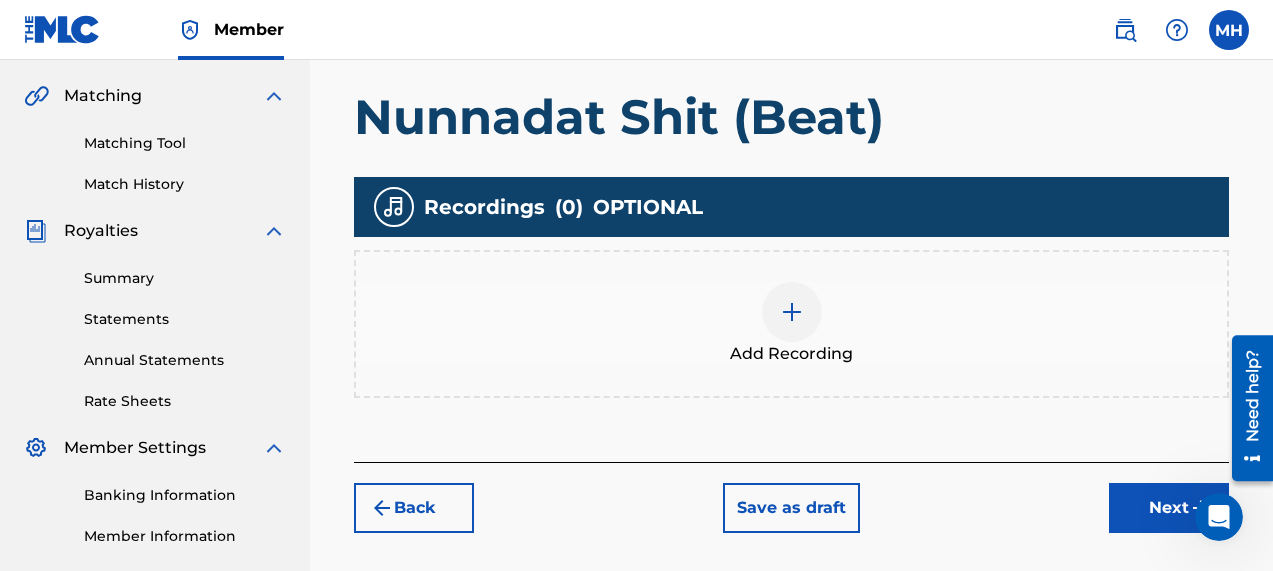 click on "Add Recording" at bounding box center (791, 324) 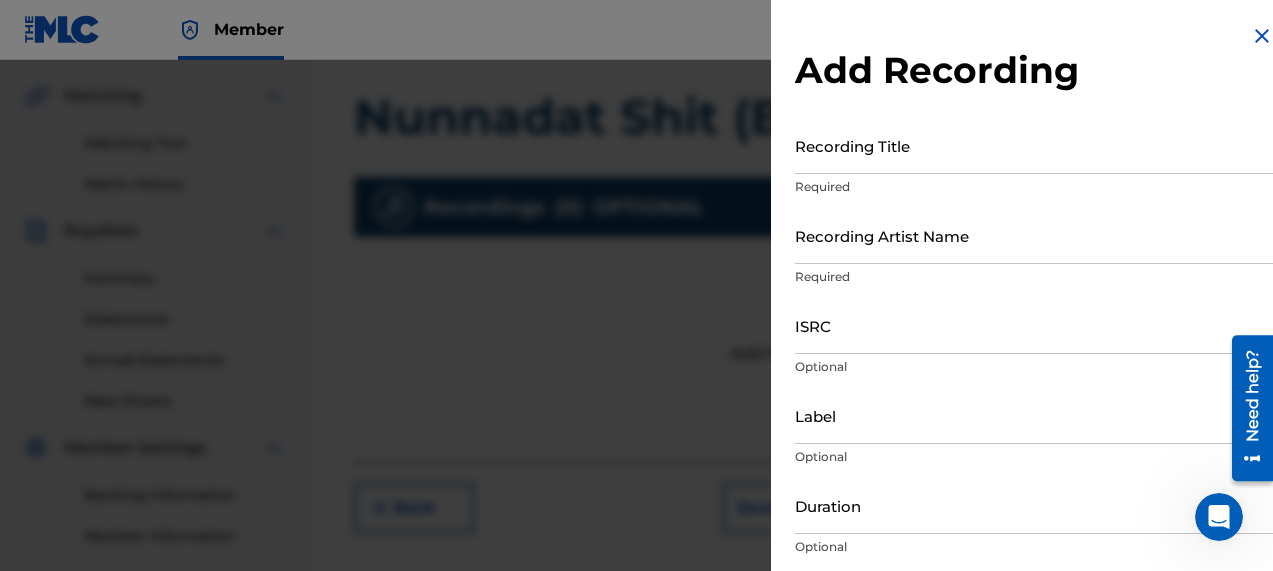 click on "Recording Title" at bounding box center [1034, 145] 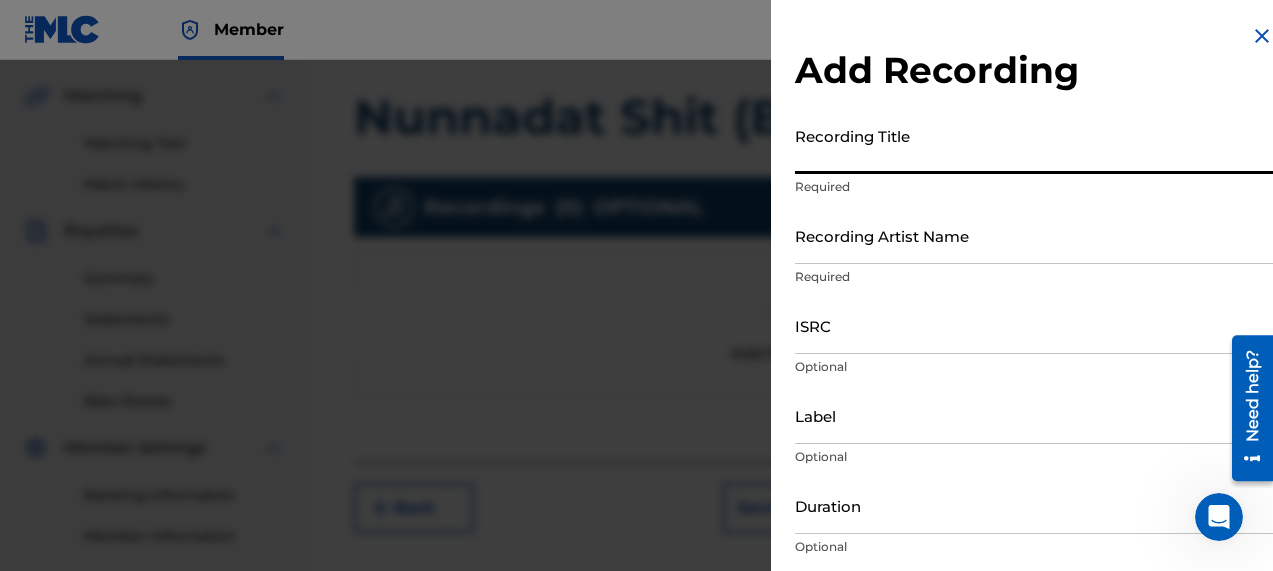 type on "n" 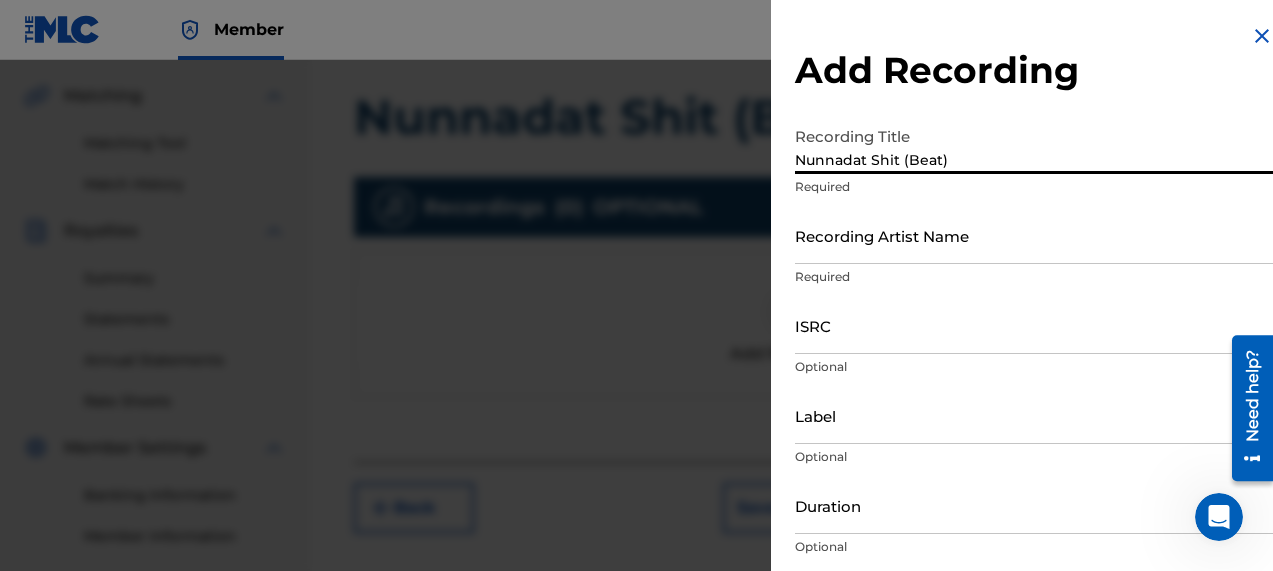 type on "Nunnadat Shit (Beat)" 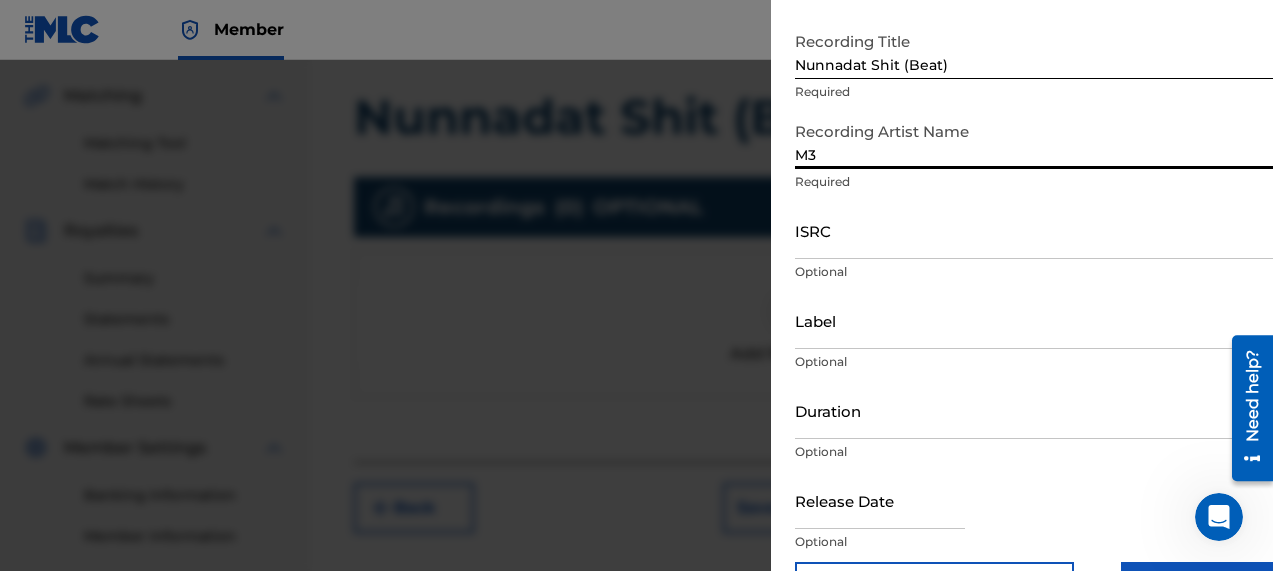 scroll, scrollTop: 160, scrollLeft: 0, axis: vertical 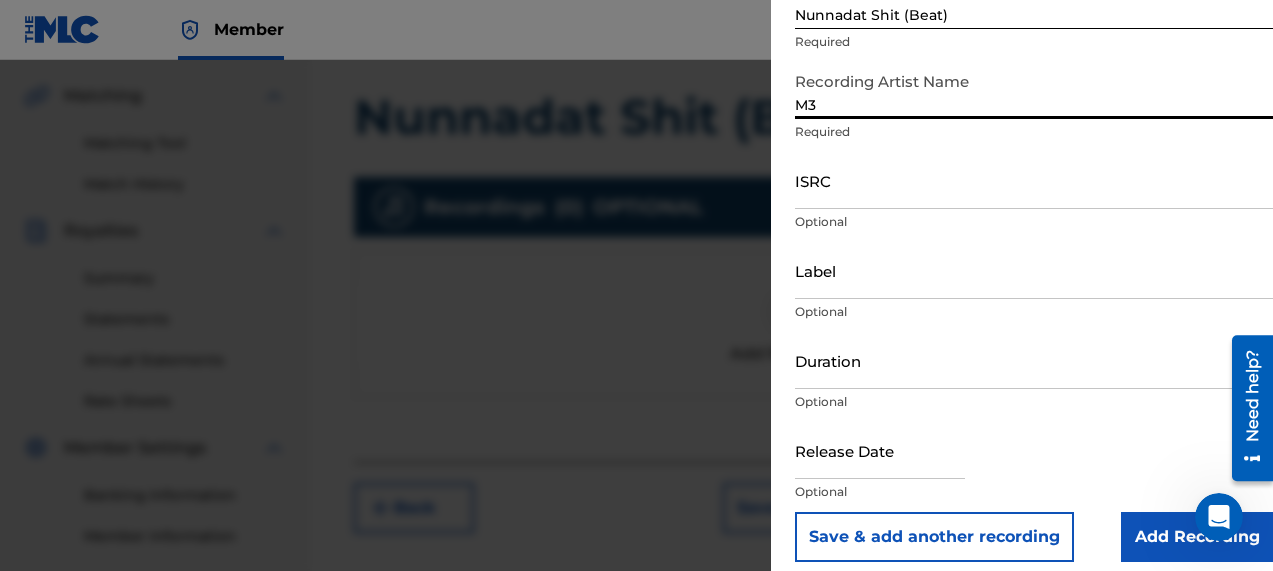 drag, startPoint x: 2482, startPoint y: 488, endPoint x: 1239, endPoint y: 431, distance: 1244.3063 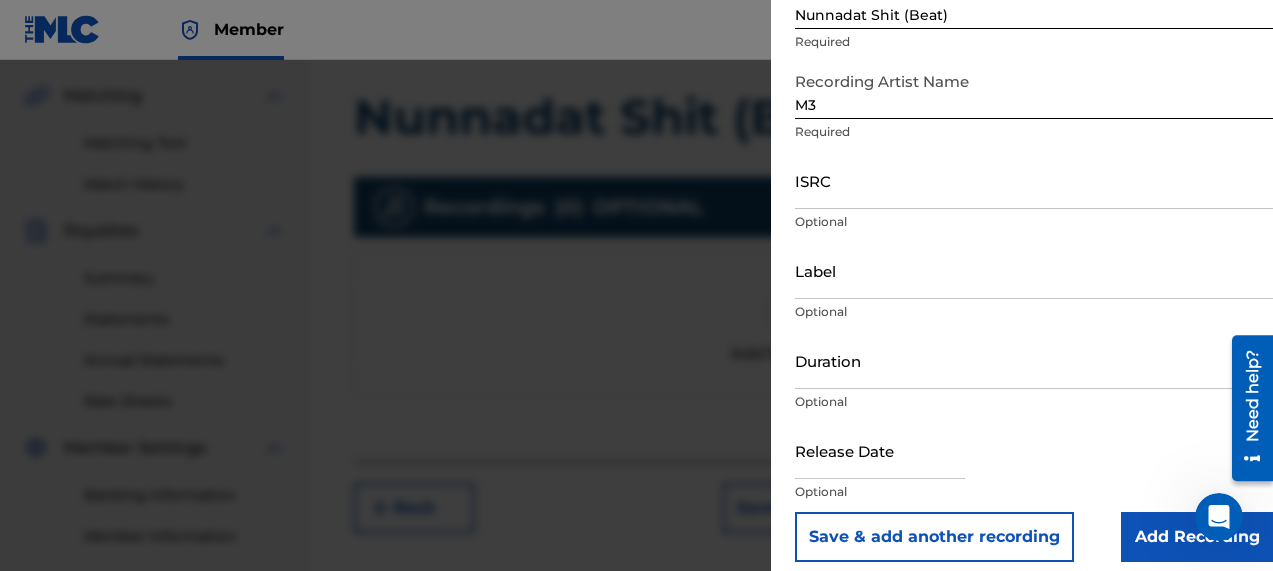 click on "Add Recording" at bounding box center (1197, 537) 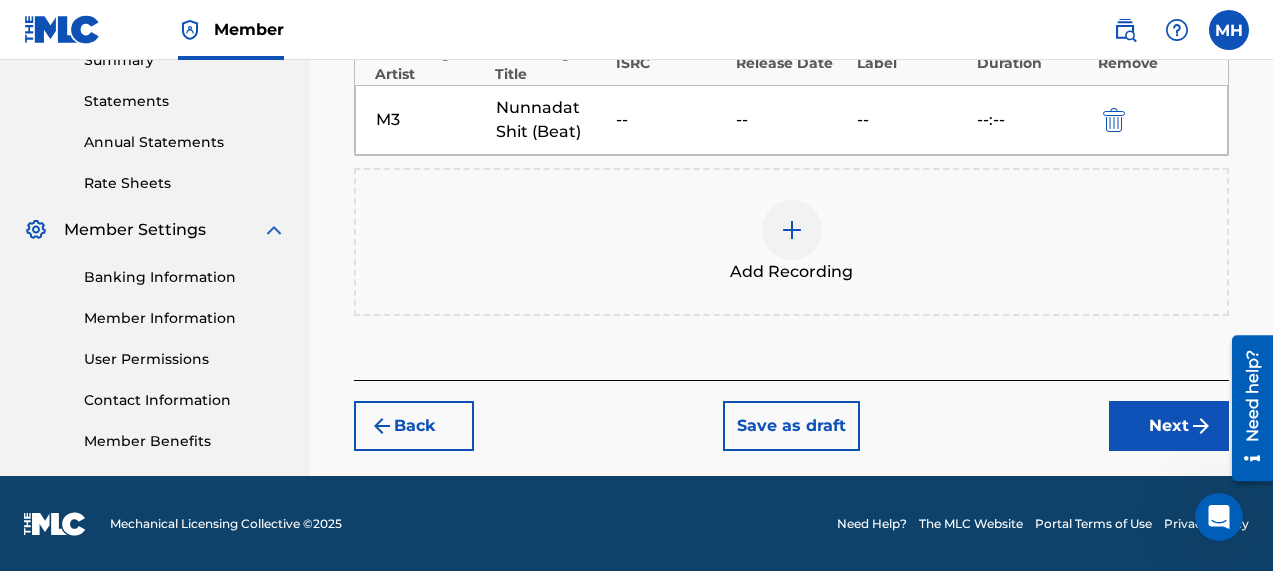 scroll, scrollTop: 669, scrollLeft: 0, axis: vertical 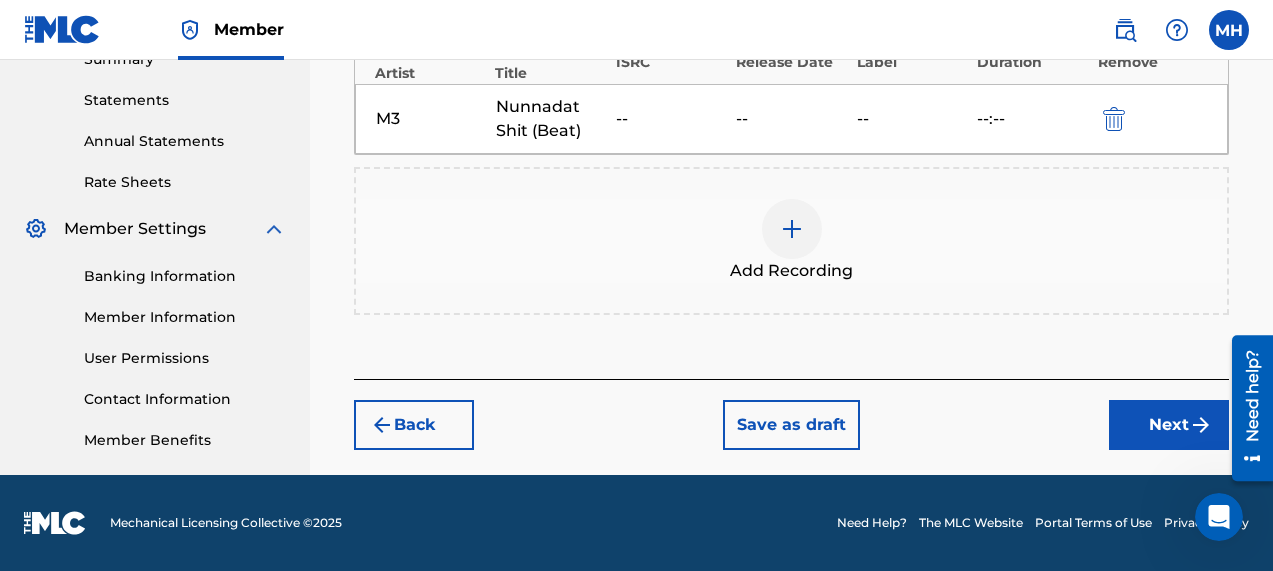 click on "Next" at bounding box center [1169, 425] 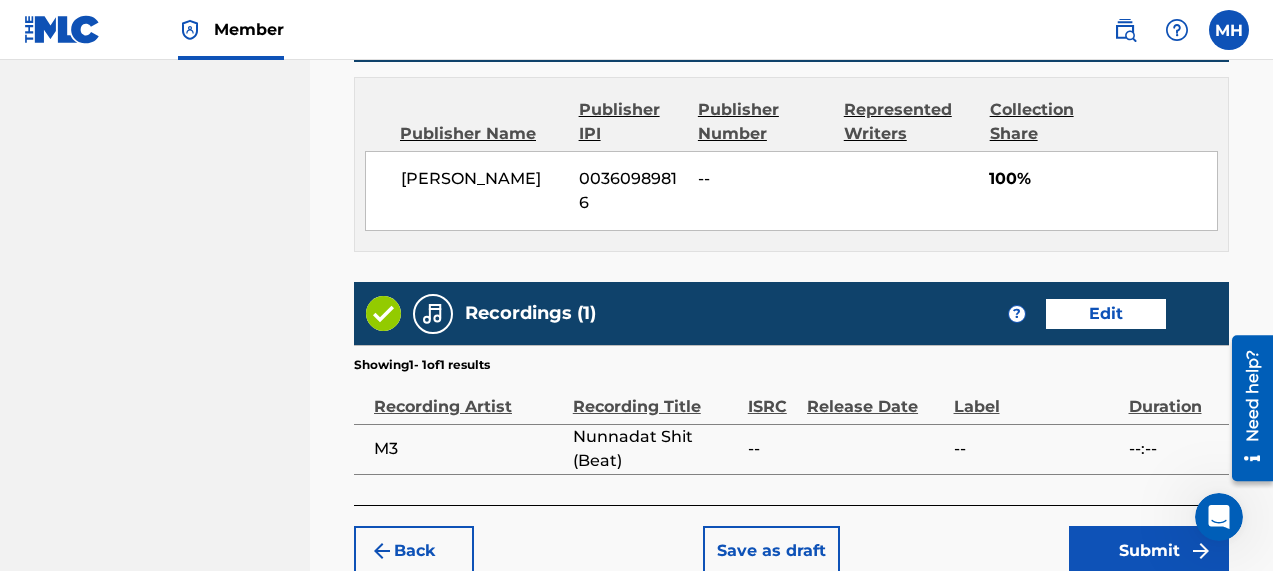 scroll, scrollTop: 1090, scrollLeft: 0, axis: vertical 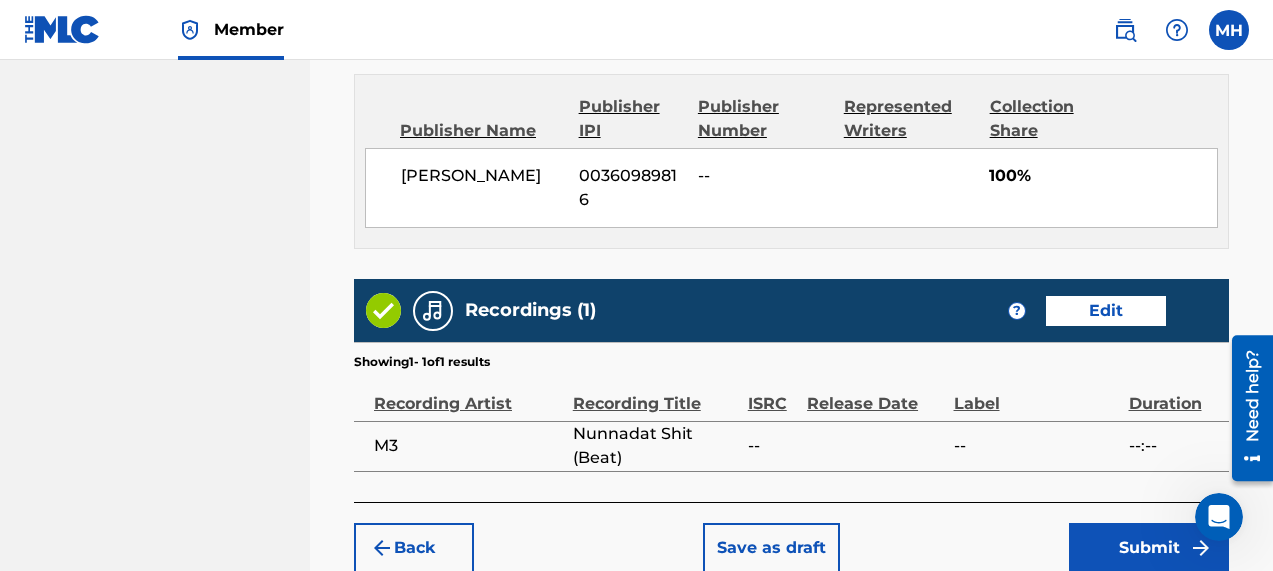 click on "Edit" at bounding box center [1106, 311] 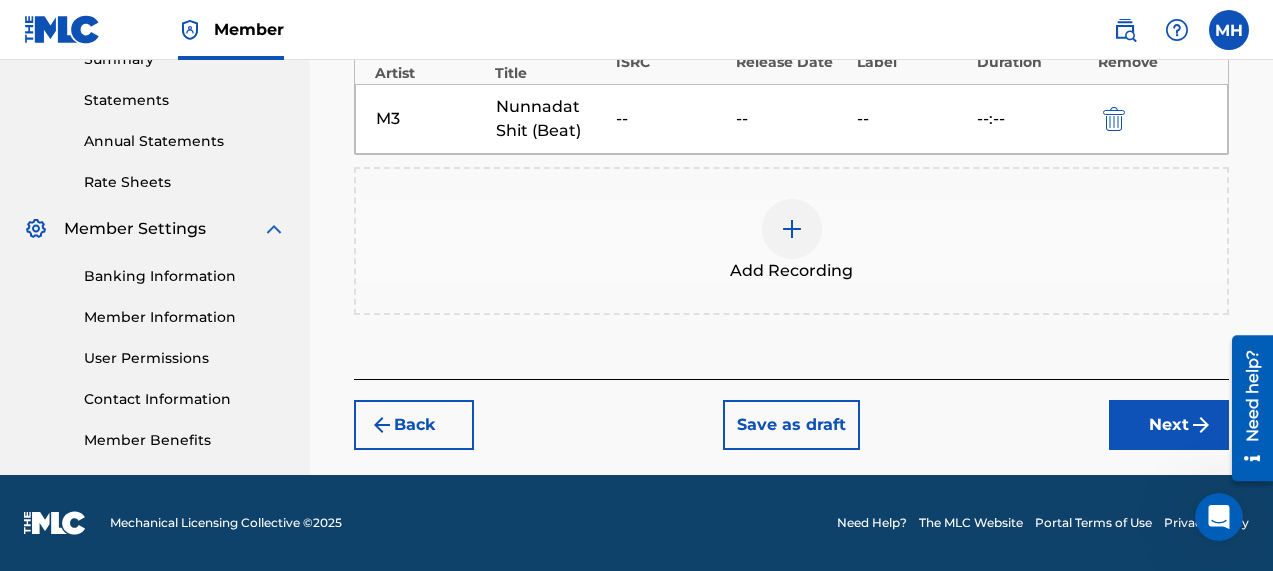 scroll, scrollTop: 669, scrollLeft: 0, axis: vertical 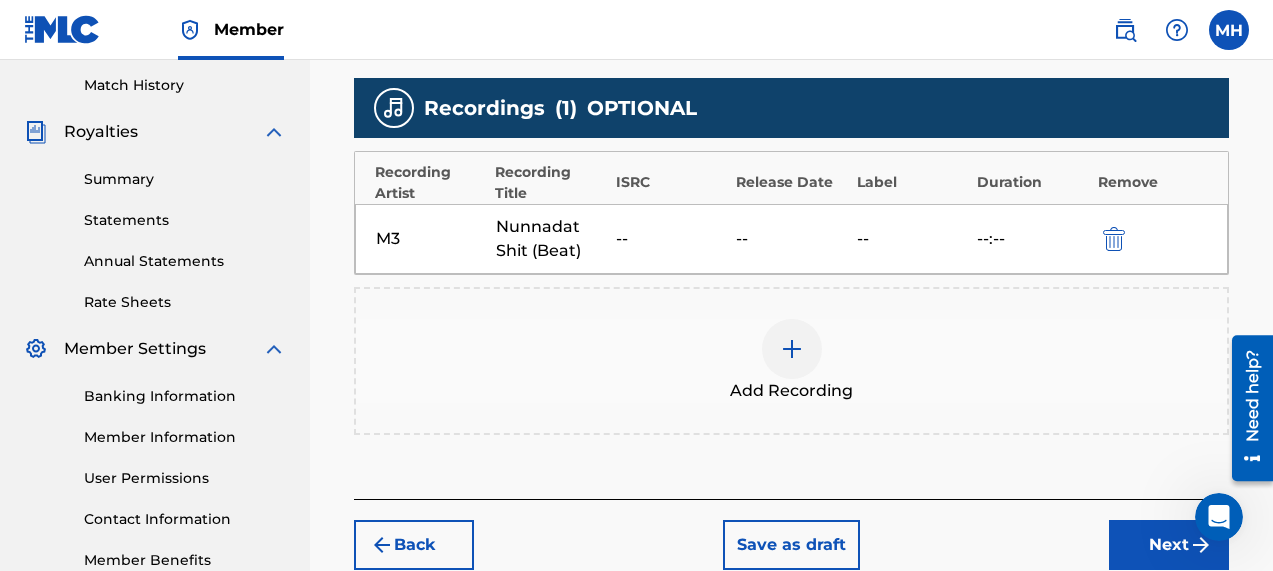 click on "--:--" at bounding box center (1032, 239) 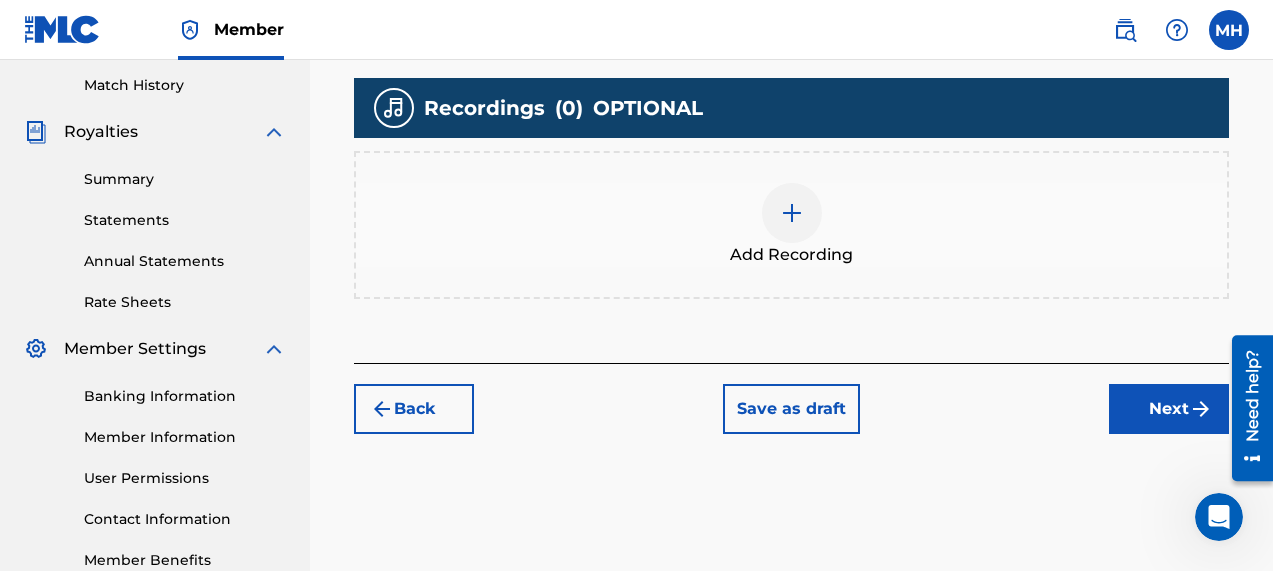 click at bounding box center (792, 213) 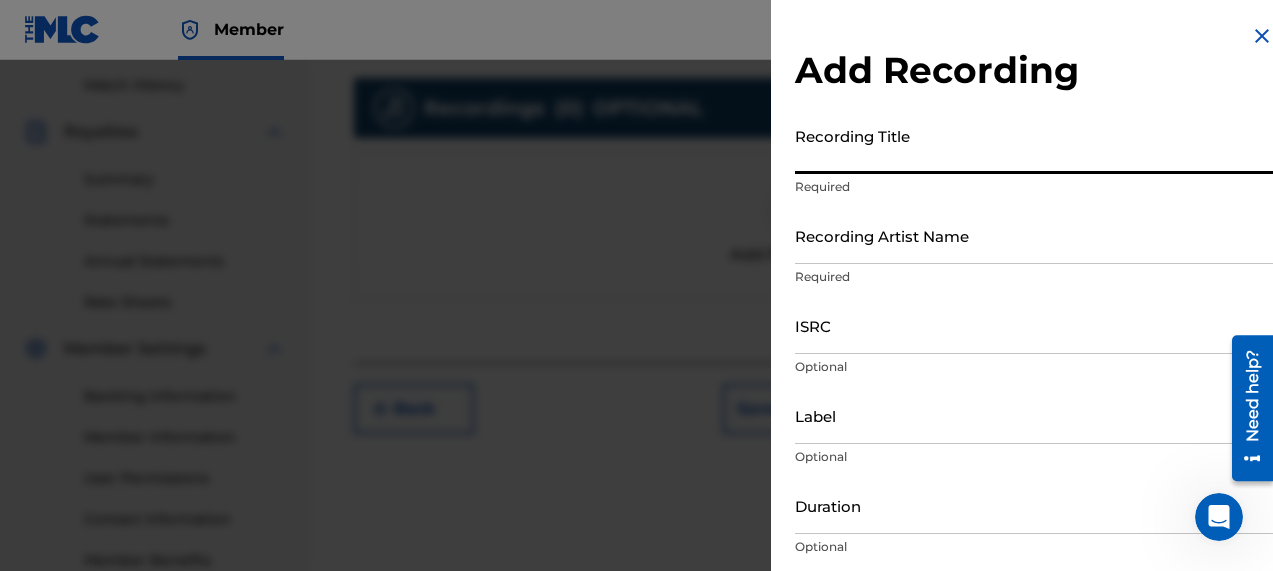 click on "Recording Title" at bounding box center (1034, 145) 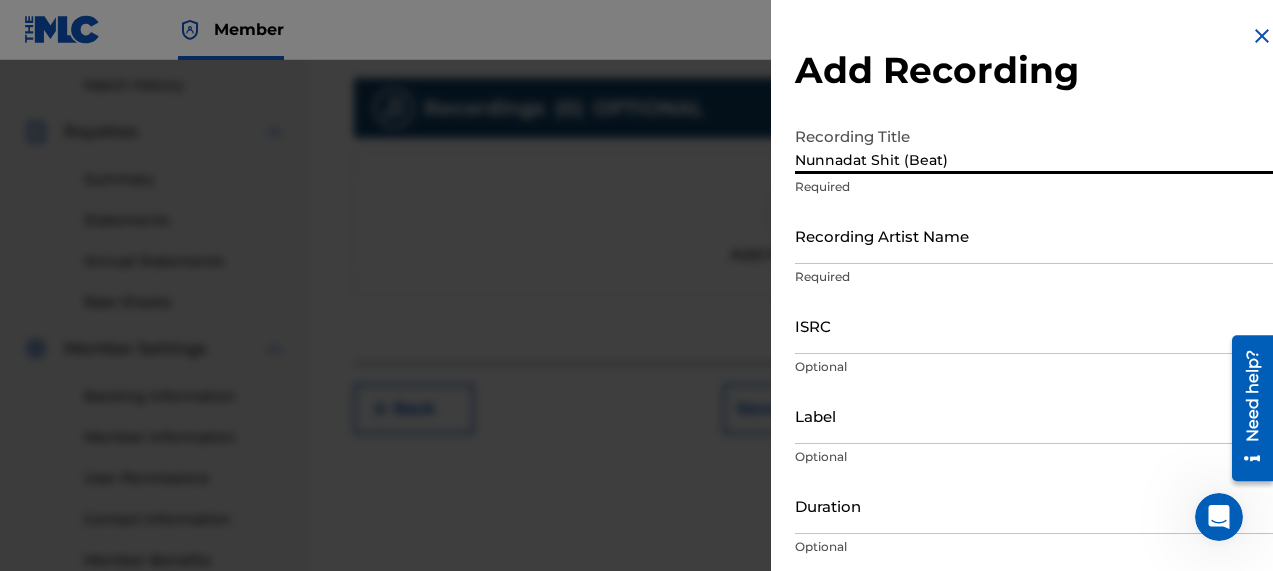 type on "Nunnadat Shit (Beat)" 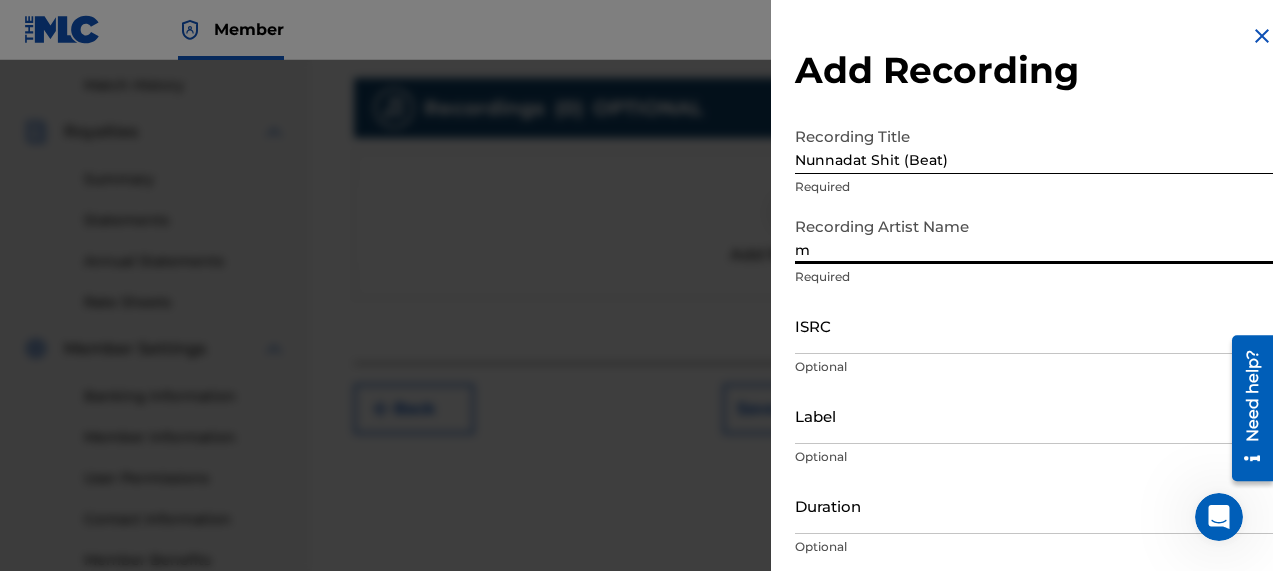 type on "M3" 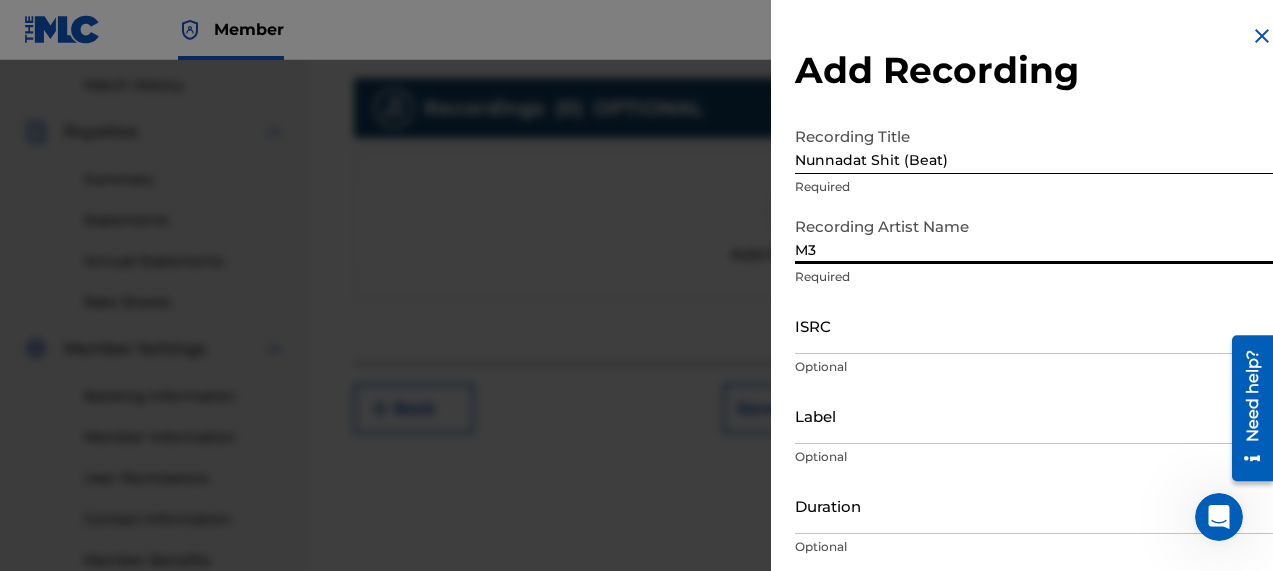 click on "ISRC" at bounding box center (1034, 325) 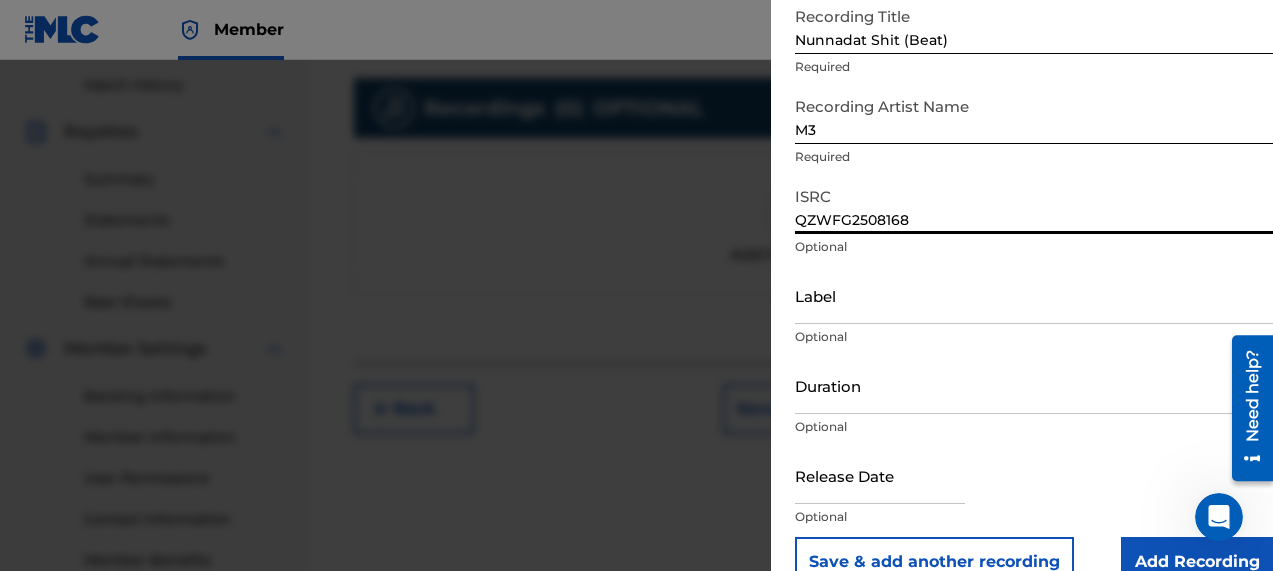 scroll, scrollTop: 160, scrollLeft: 0, axis: vertical 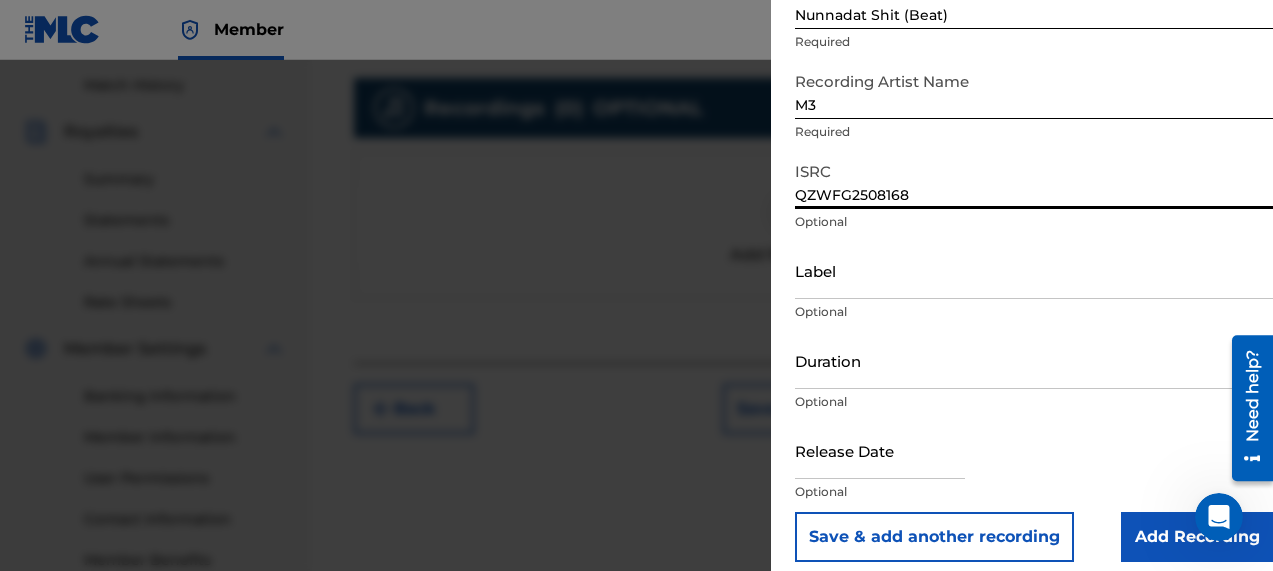 drag, startPoint x: 2478, startPoint y: 495, endPoint x: 1270, endPoint y: 414, distance: 1210.7126 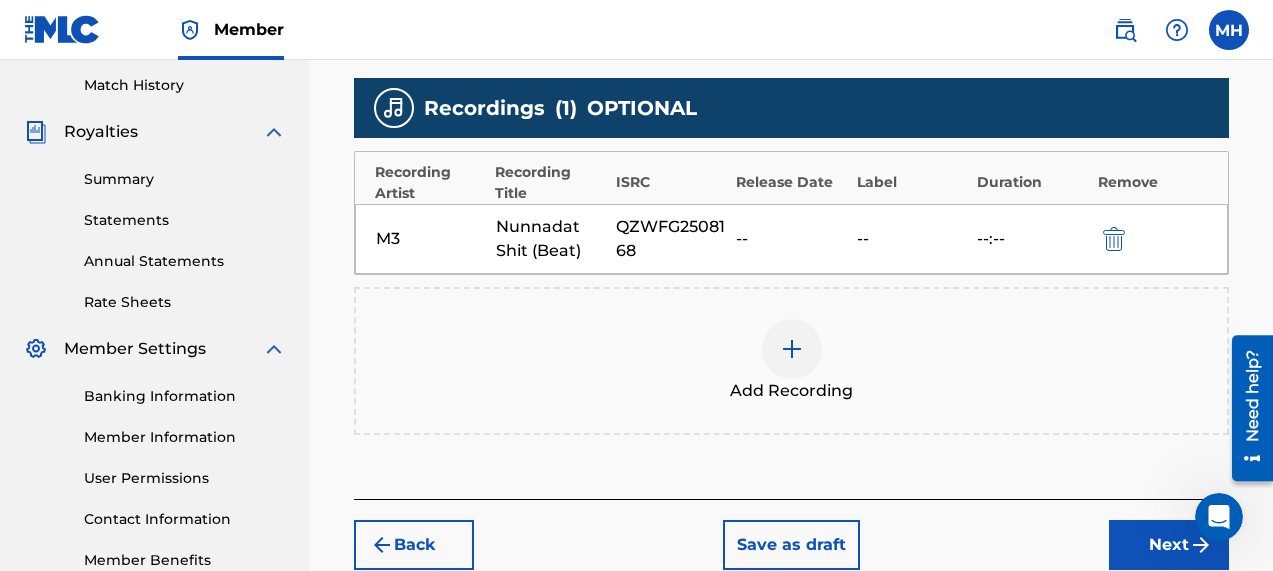 click on "Next" at bounding box center [1169, 545] 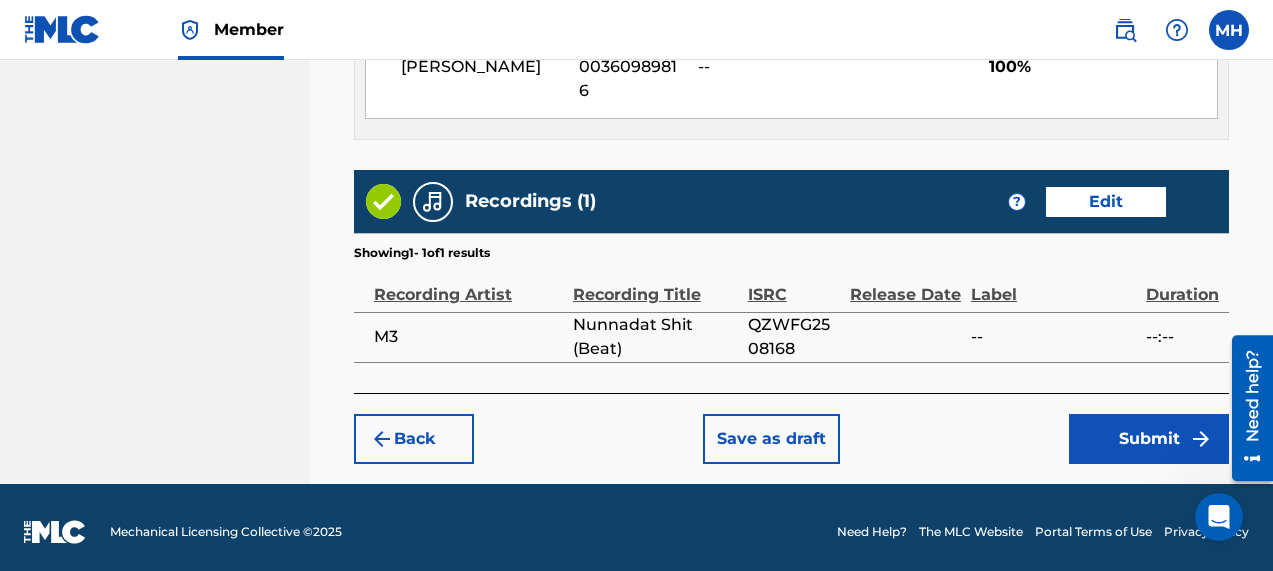 scroll, scrollTop: 1208, scrollLeft: 0, axis: vertical 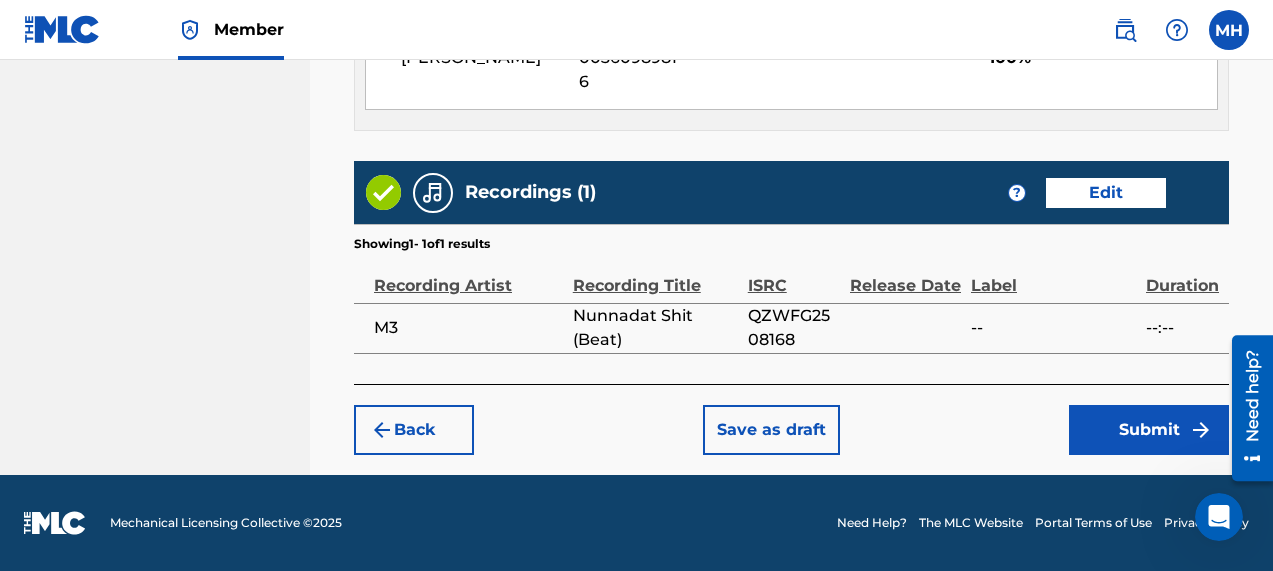 click on "Submit" at bounding box center [1149, 430] 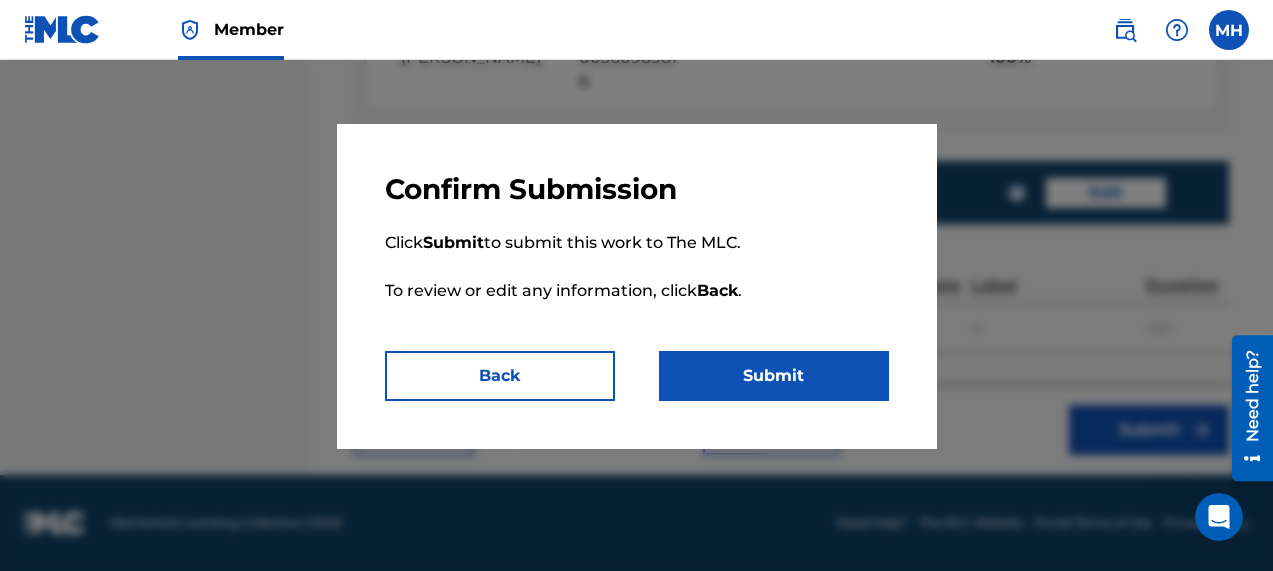 click on "Submit" at bounding box center [774, 376] 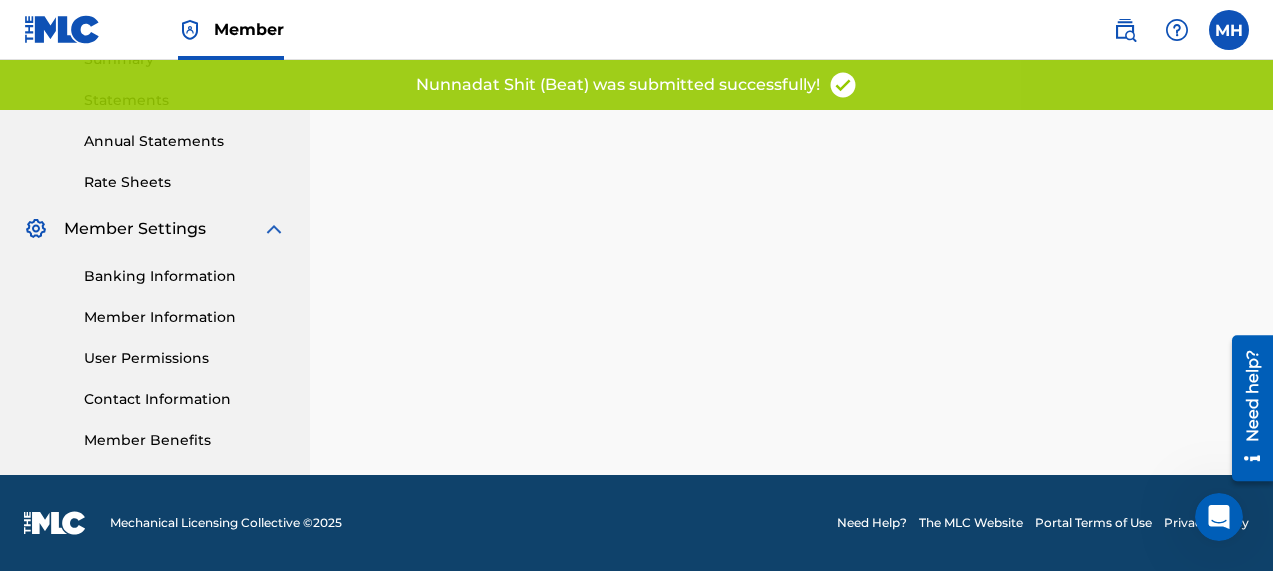 scroll, scrollTop: 0, scrollLeft: 0, axis: both 